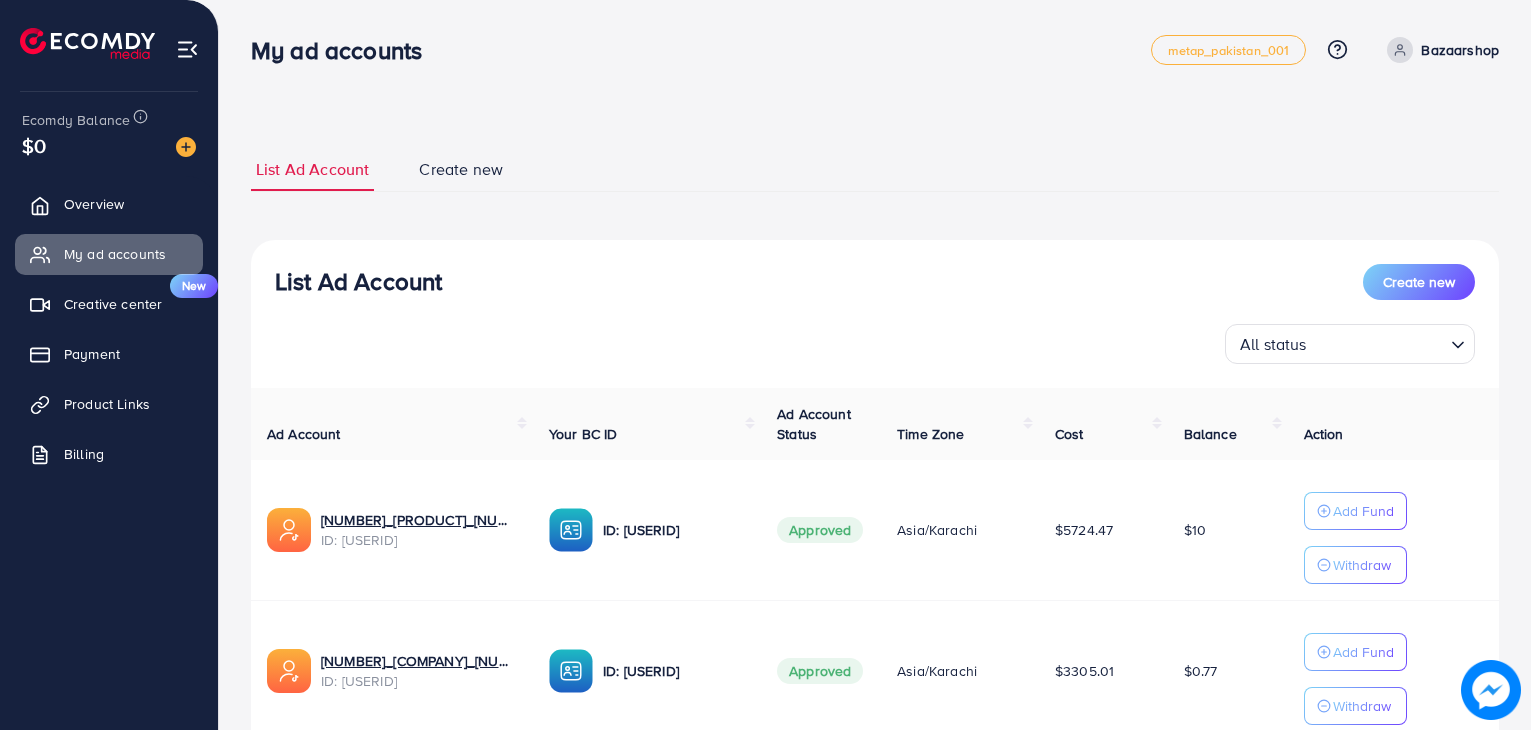 scroll, scrollTop: 140, scrollLeft: 0, axis: vertical 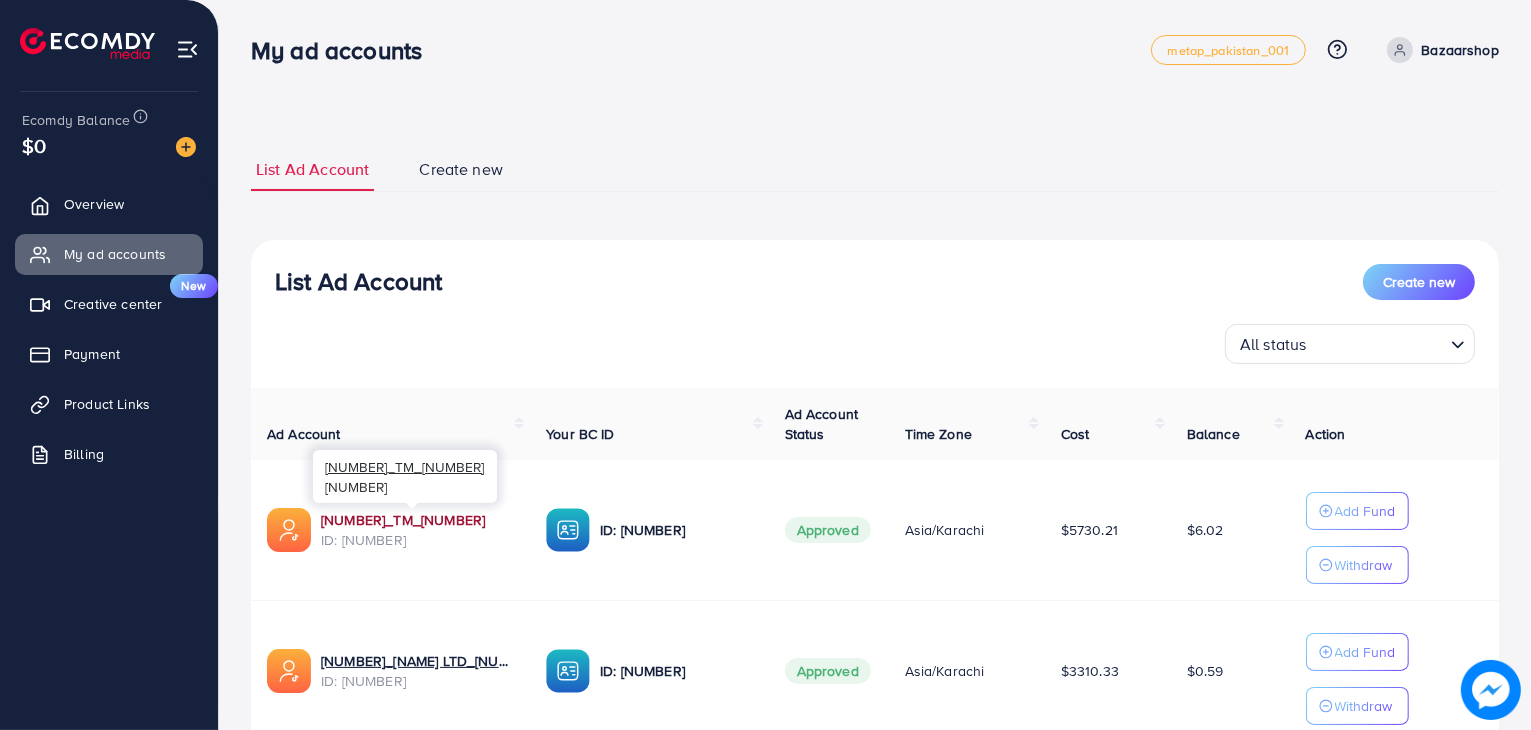 click on "1017987_TM_1731588383361" at bounding box center [417, 520] 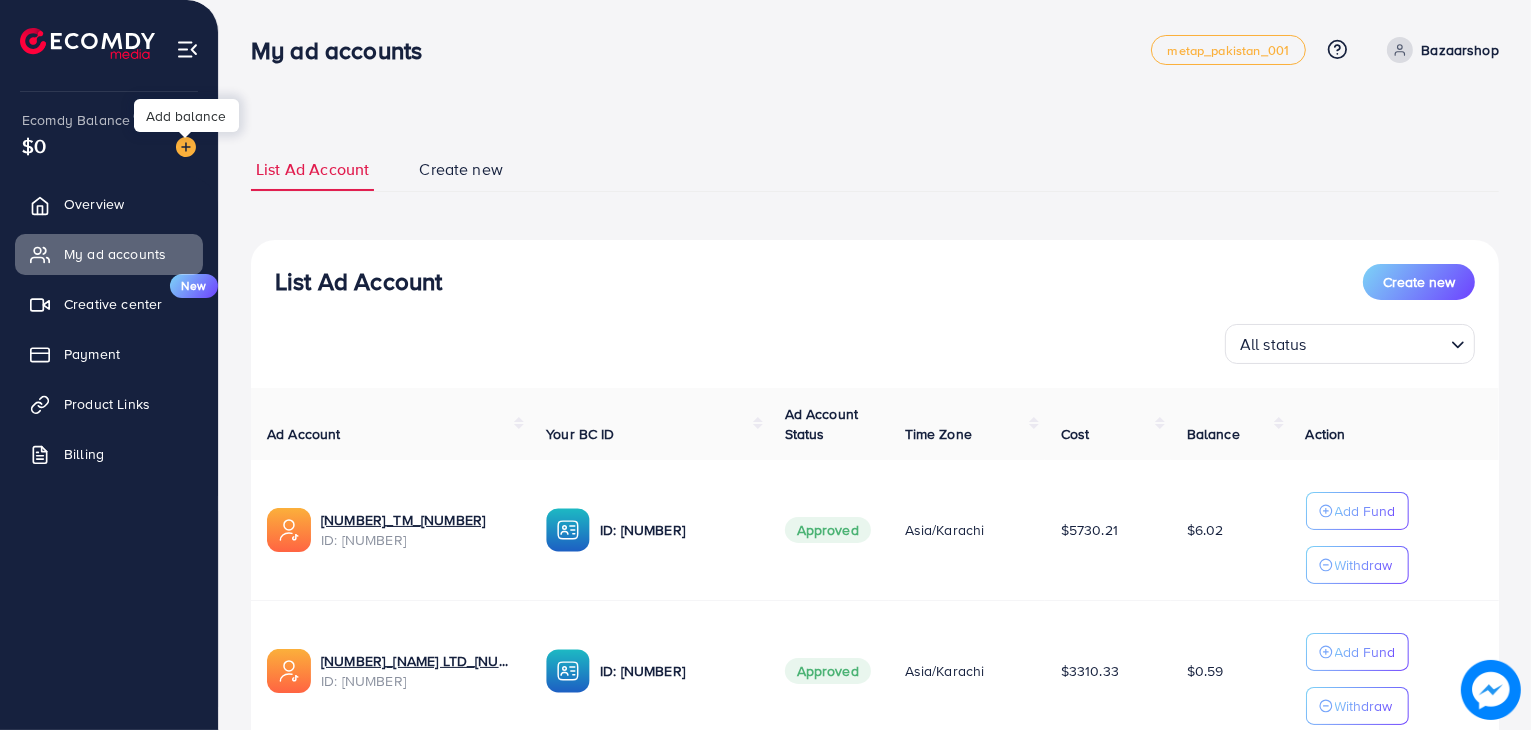 click at bounding box center [186, 147] 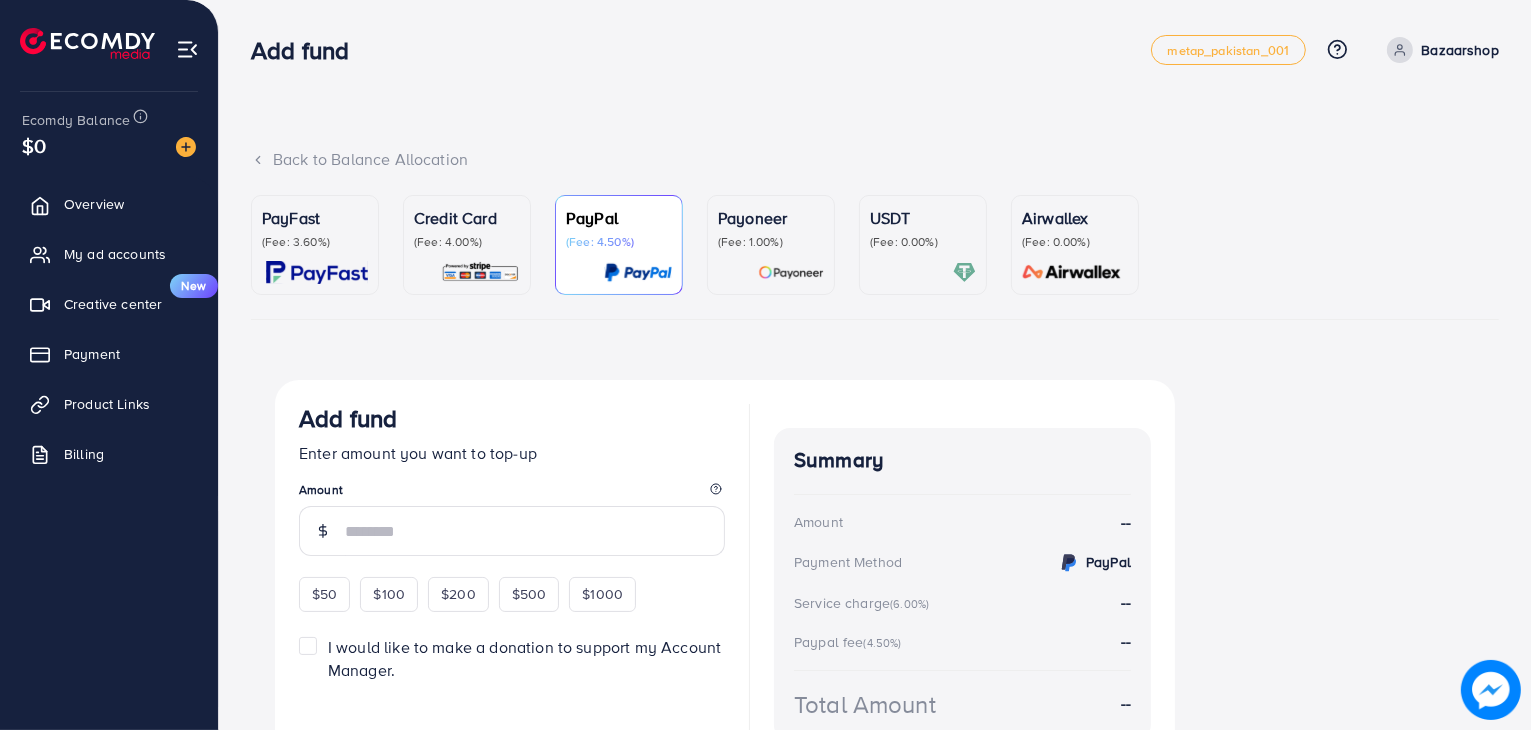 scroll, scrollTop: 28, scrollLeft: 0, axis: vertical 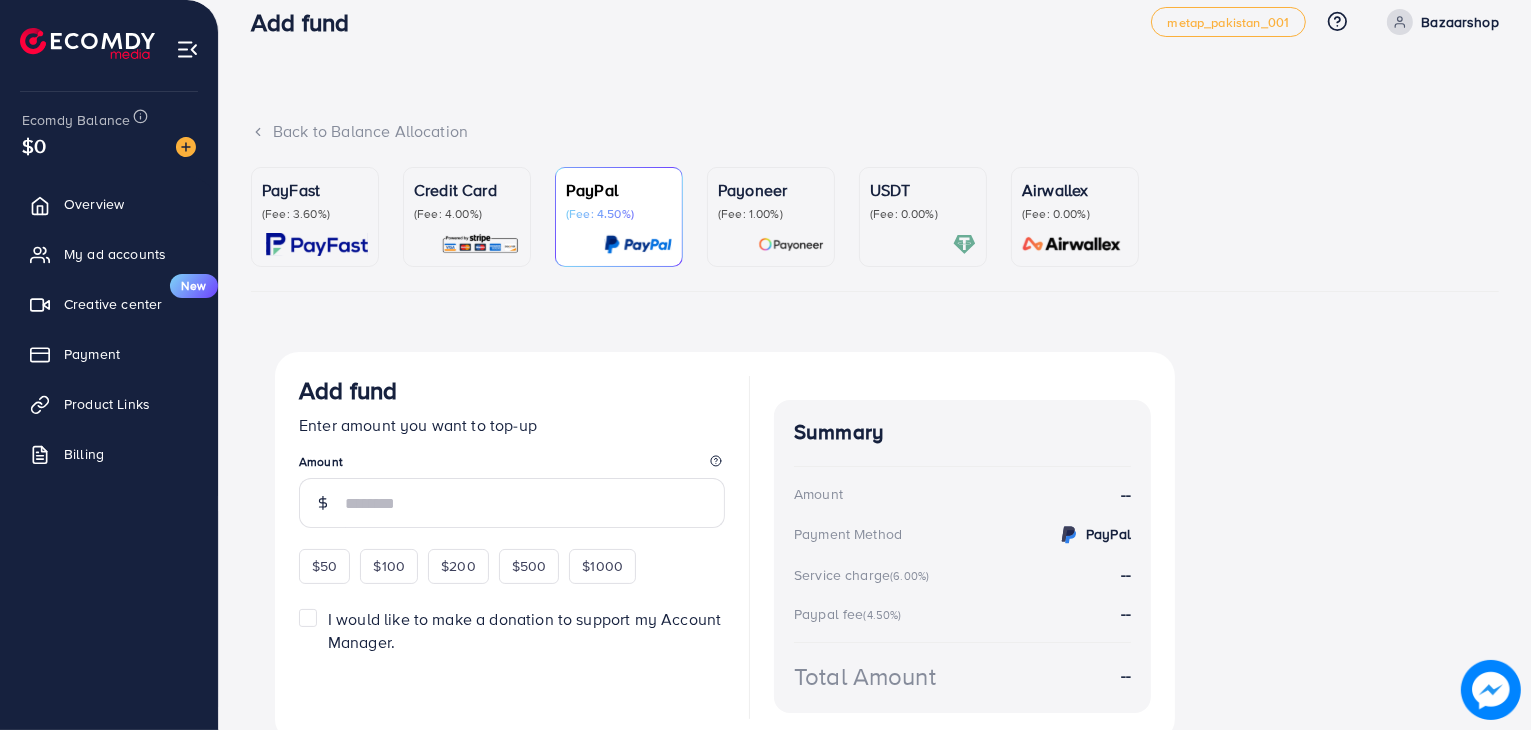click at bounding box center (317, 244) 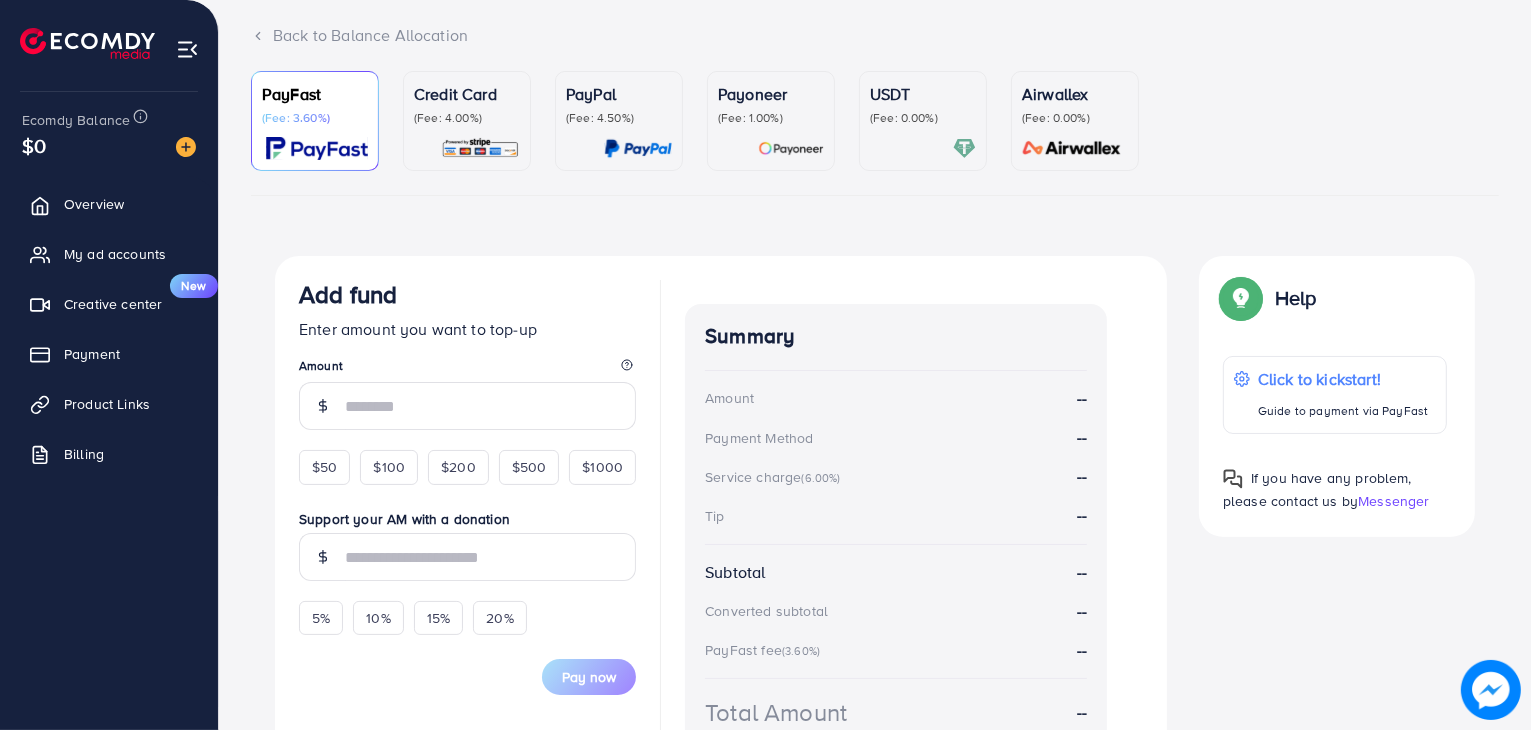 scroll, scrollTop: 135, scrollLeft: 0, axis: vertical 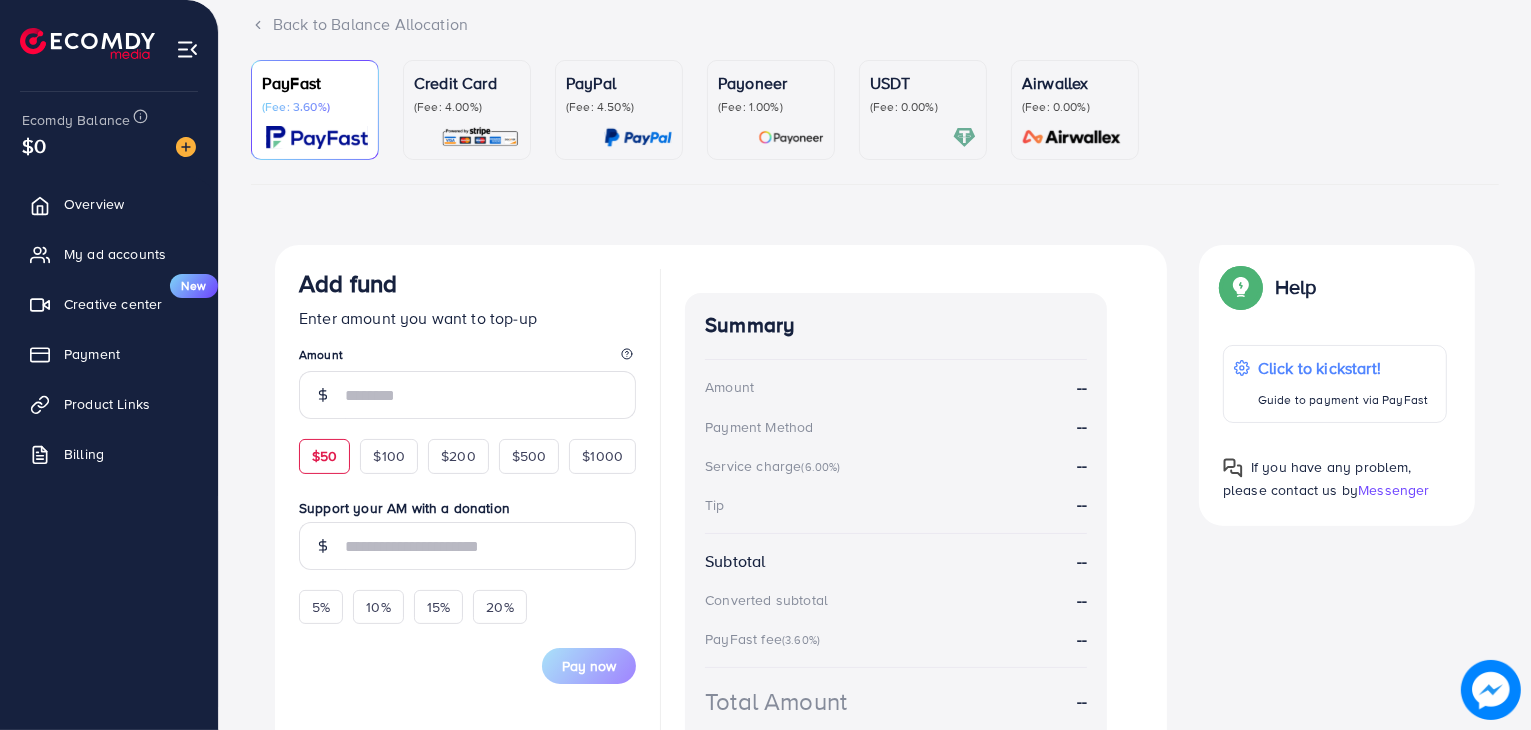 click on "$50" at bounding box center (324, 456) 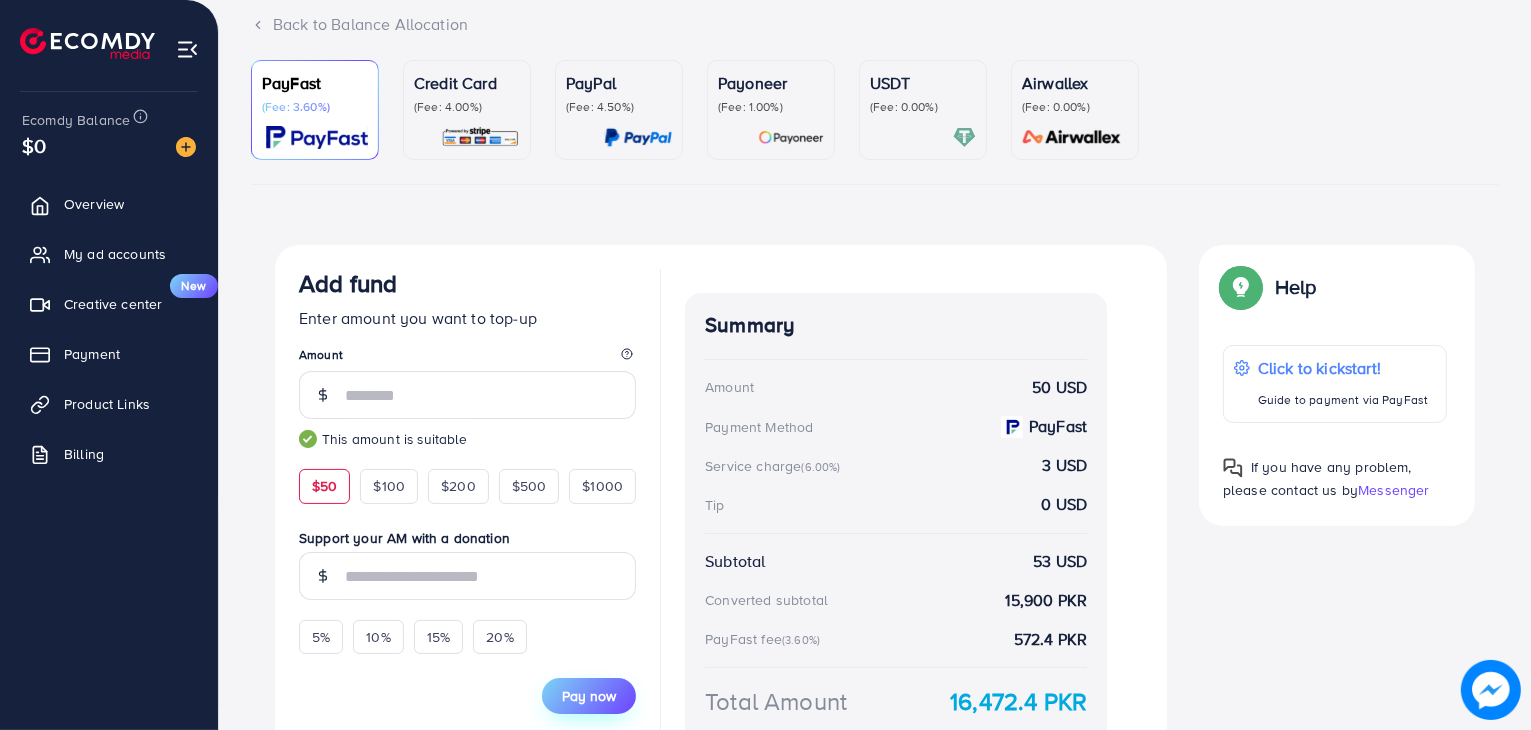 click on "Pay now" at bounding box center [589, 696] 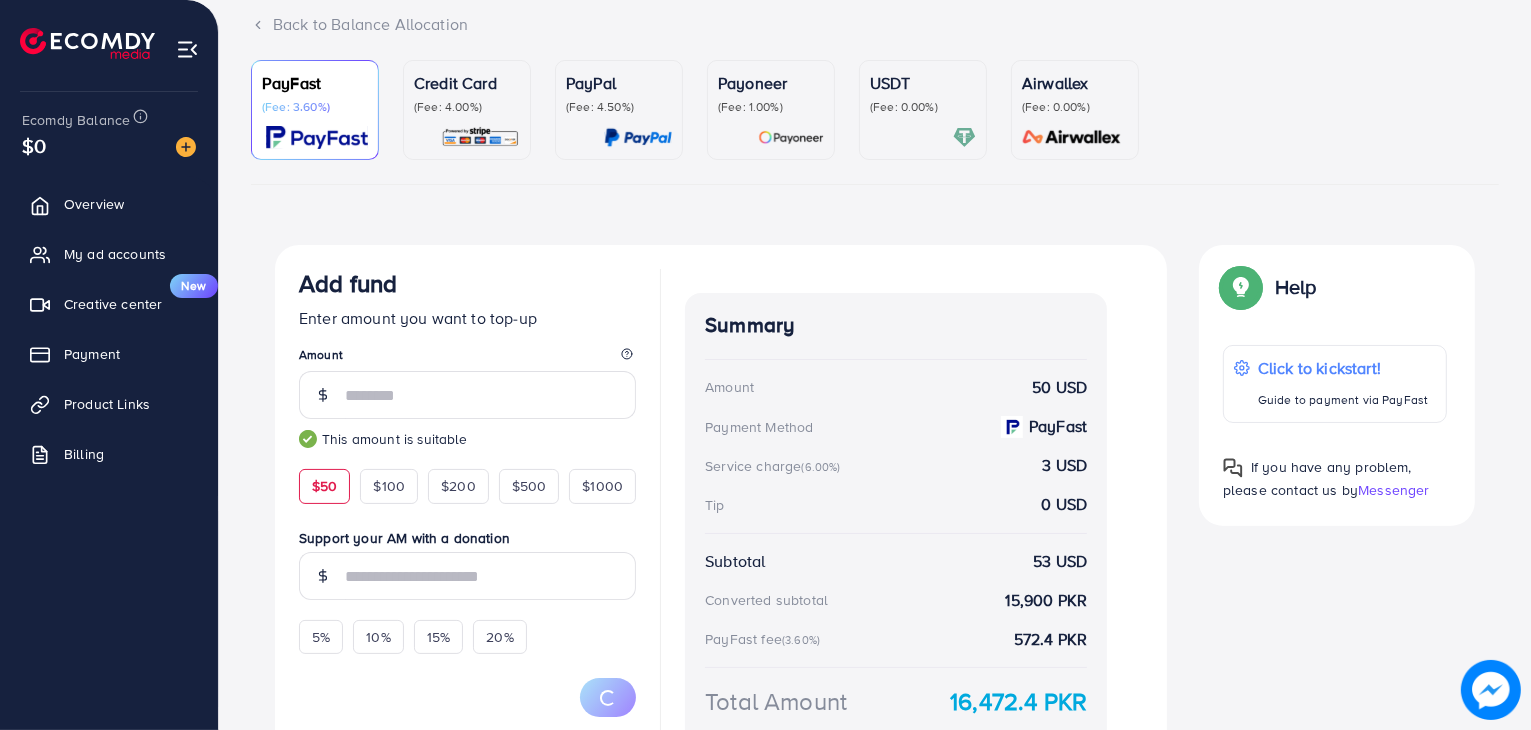 scroll, scrollTop: 288, scrollLeft: 0, axis: vertical 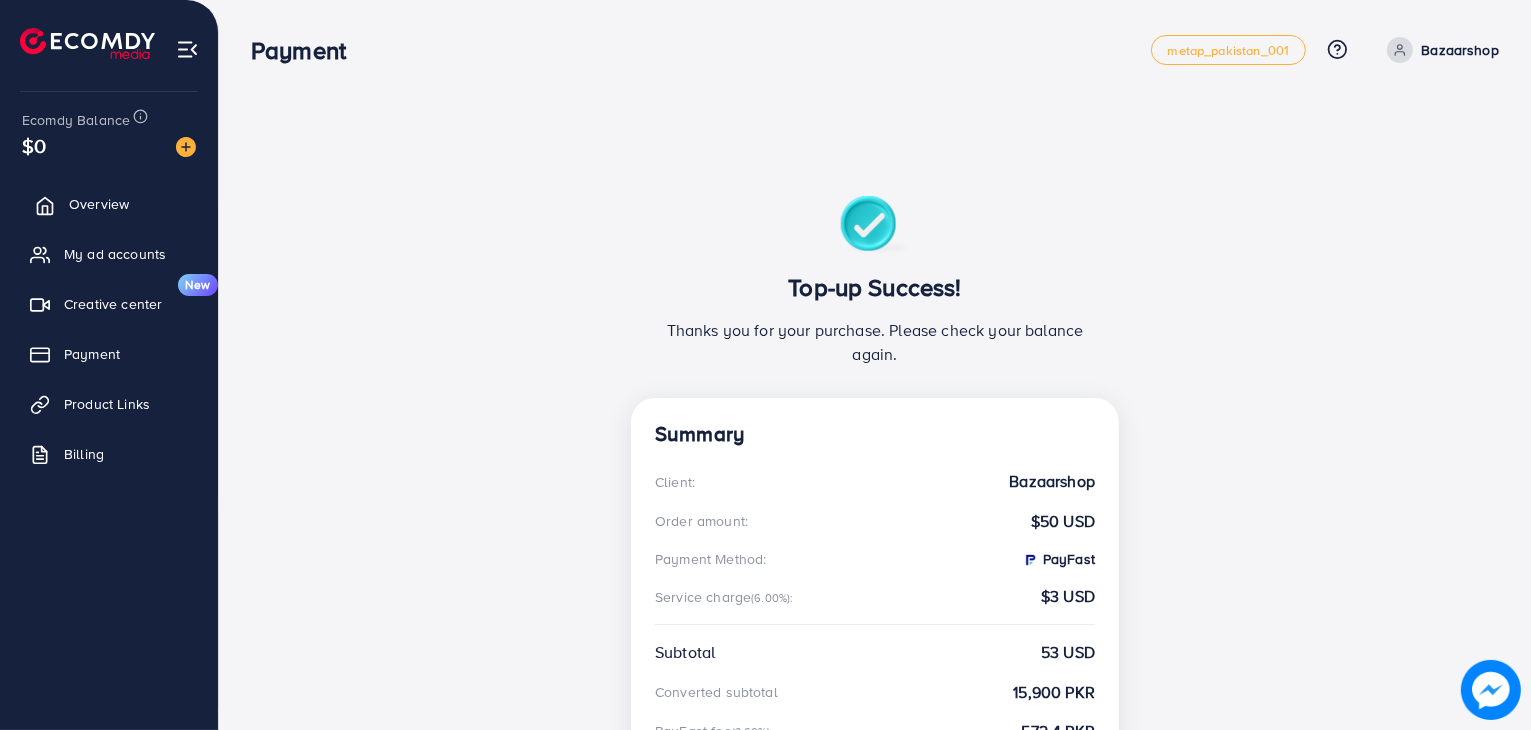 click on "Overview" at bounding box center [109, 204] 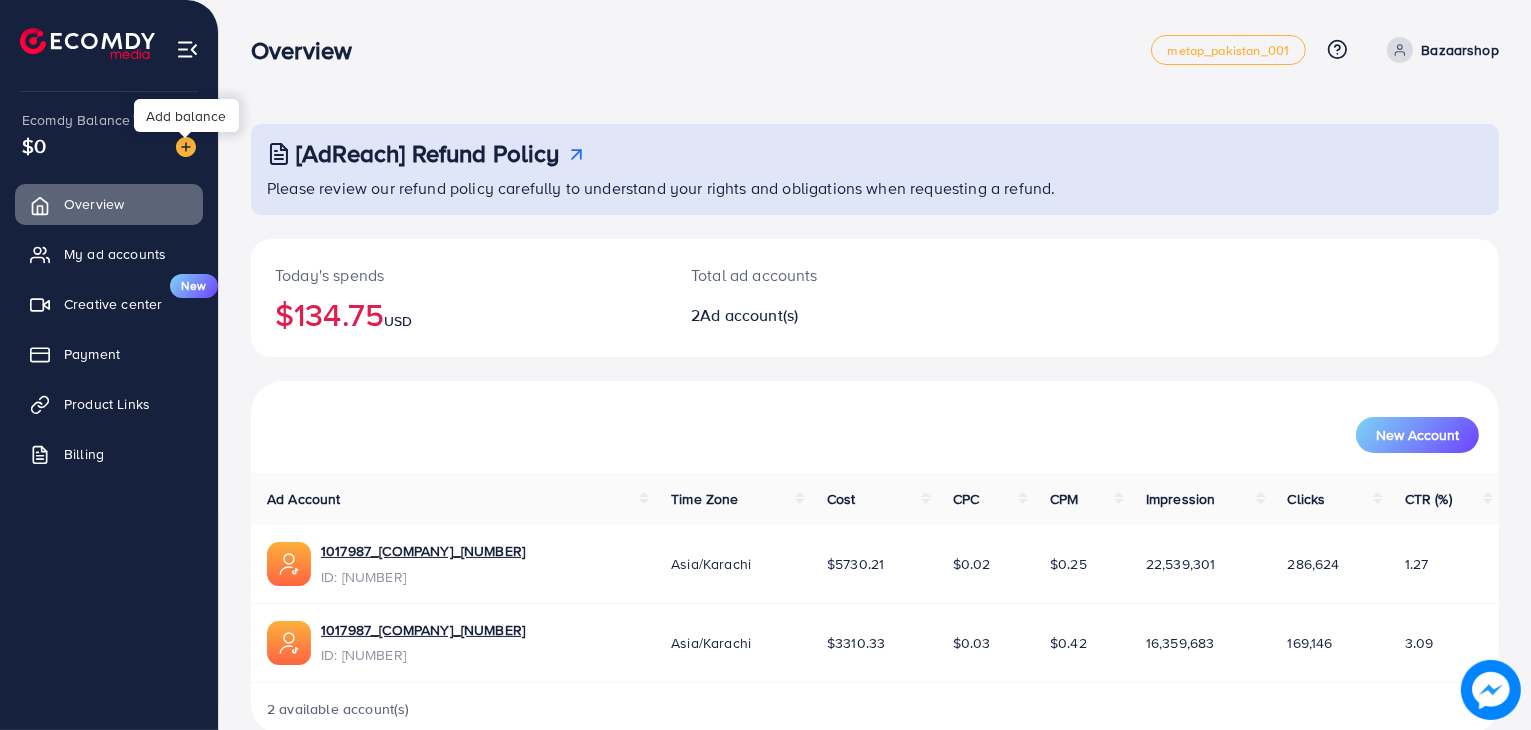 click at bounding box center [186, 147] 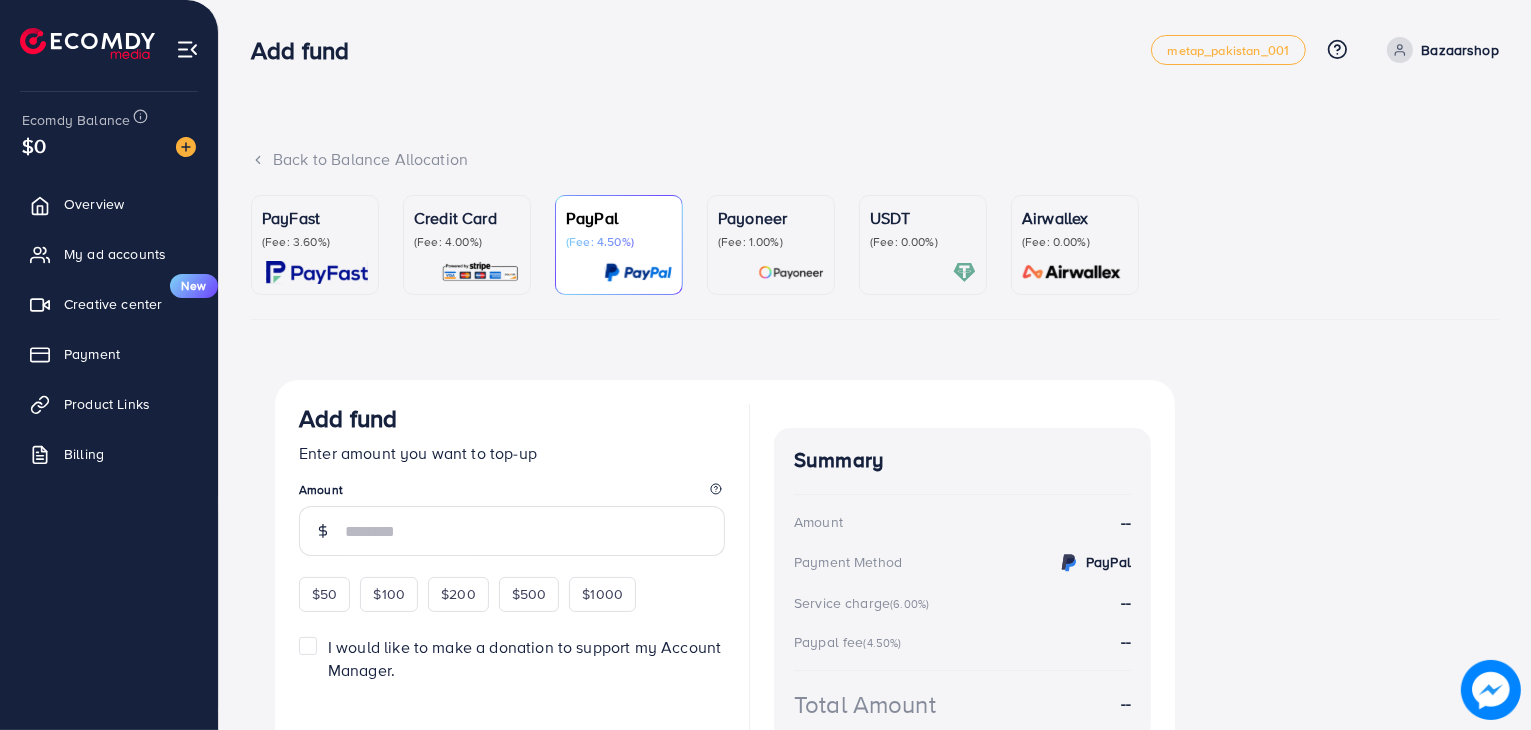 click on "PayFast   (Fee: 3.60%)" at bounding box center (315, 245) 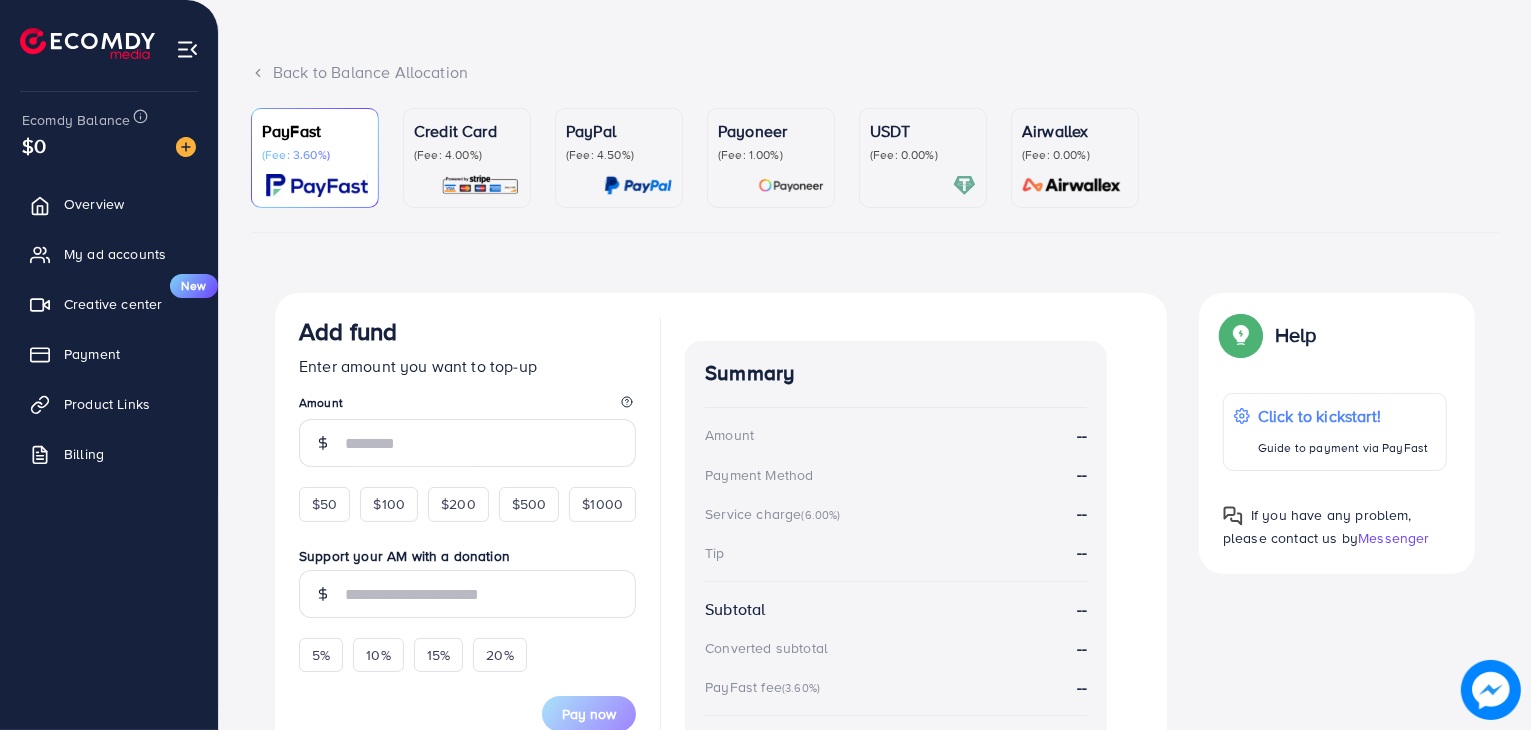 scroll, scrollTop: 88, scrollLeft: 0, axis: vertical 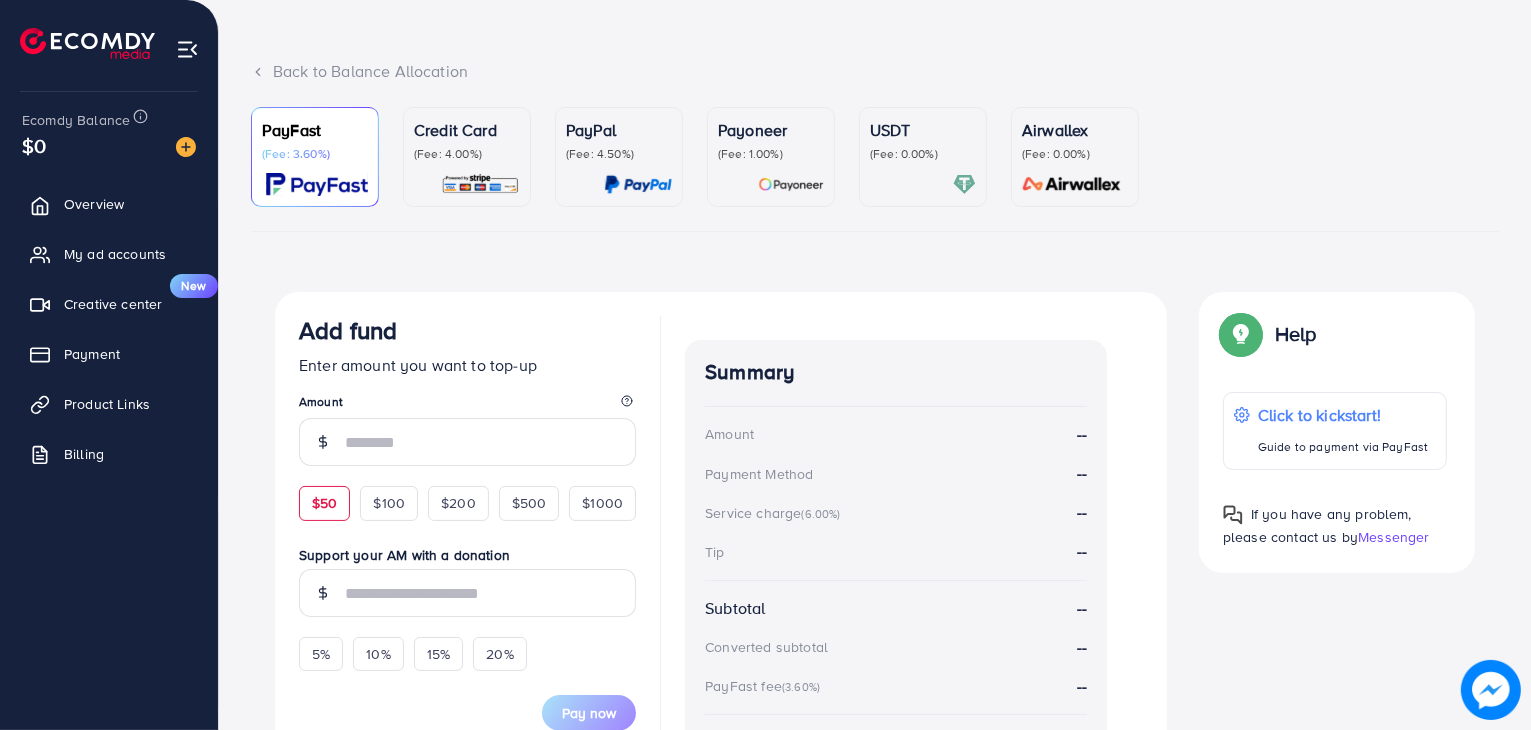 click on "$50" at bounding box center [324, 503] 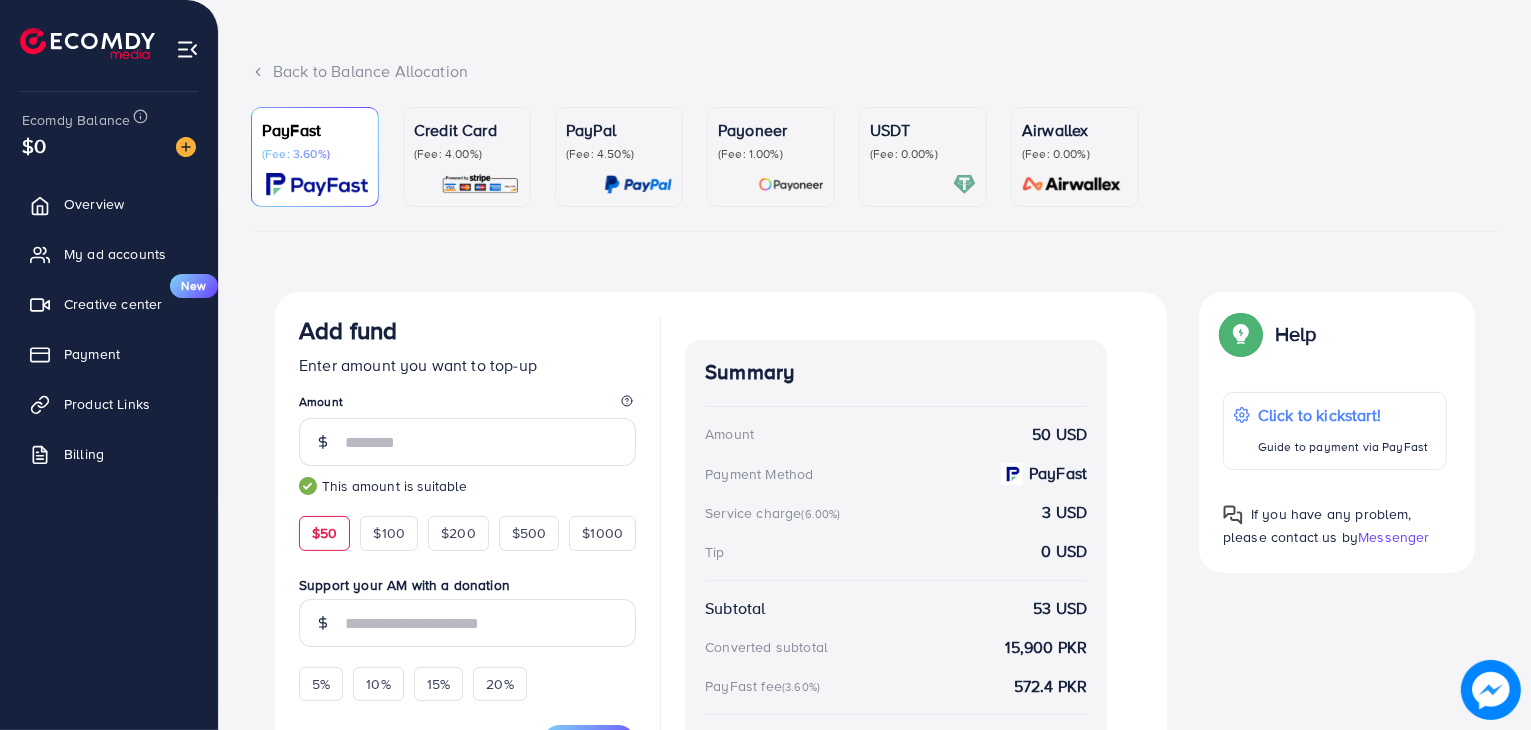 scroll, scrollTop: 288, scrollLeft: 0, axis: vertical 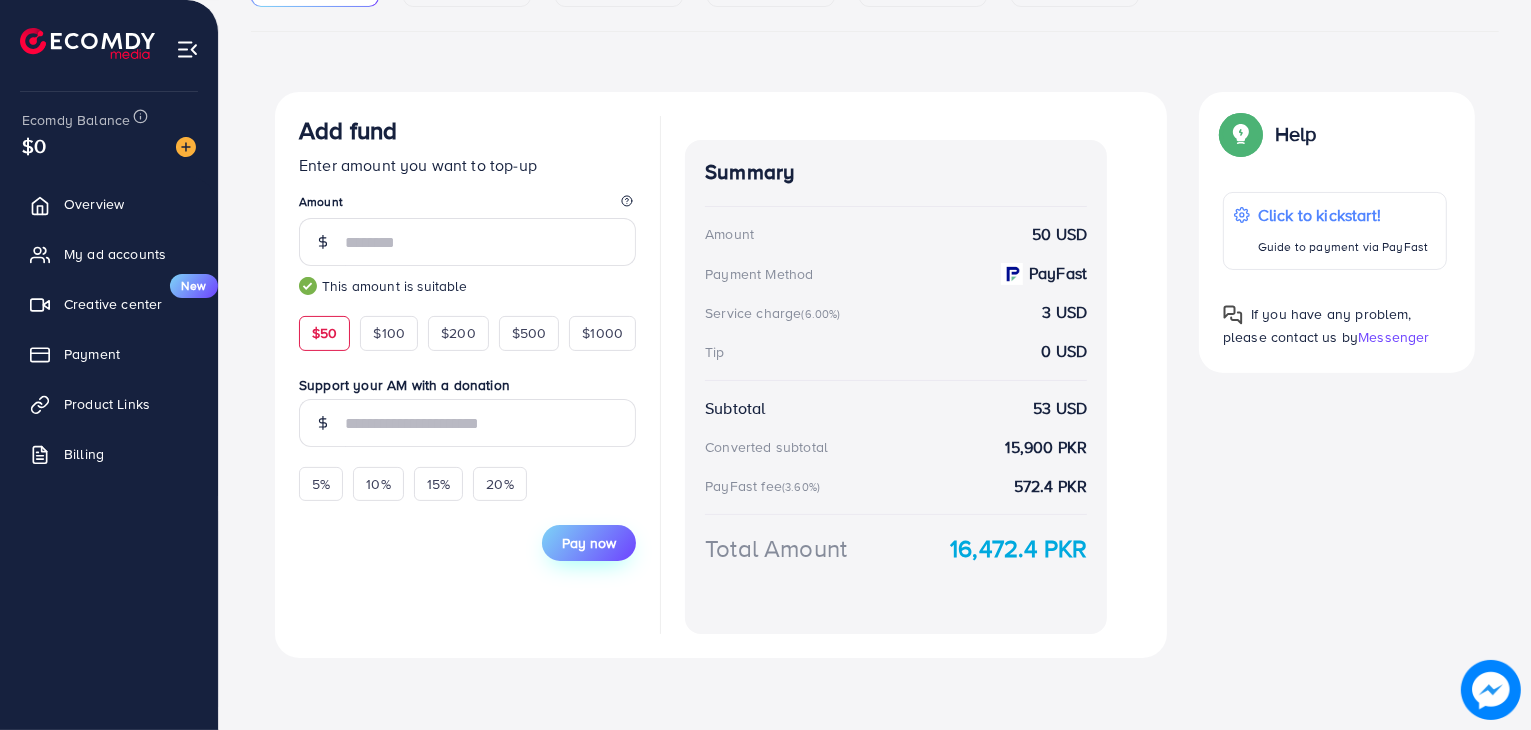 click on "Pay now" at bounding box center [589, 543] 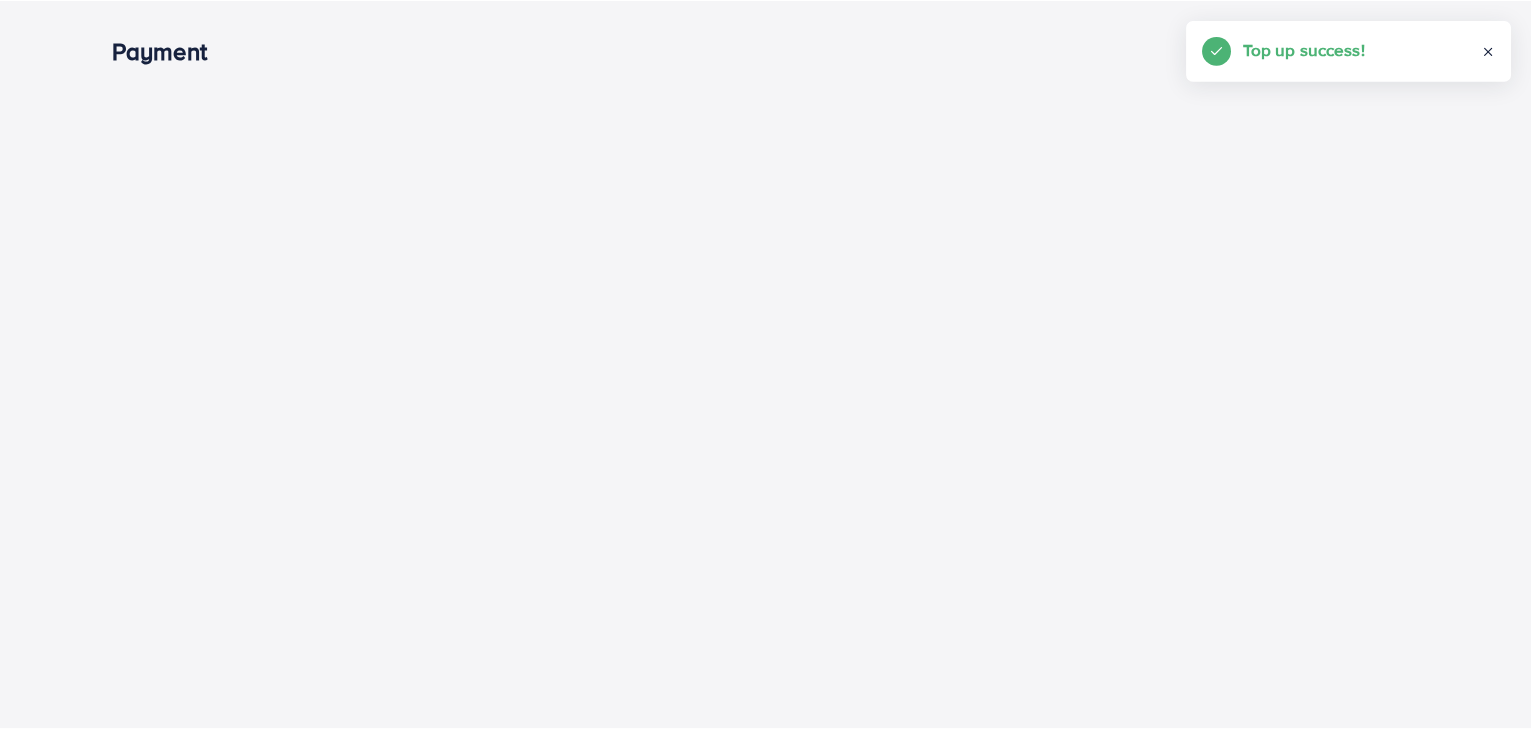 scroll, scrollTop: 0, scrollLeft: 0, axis: both 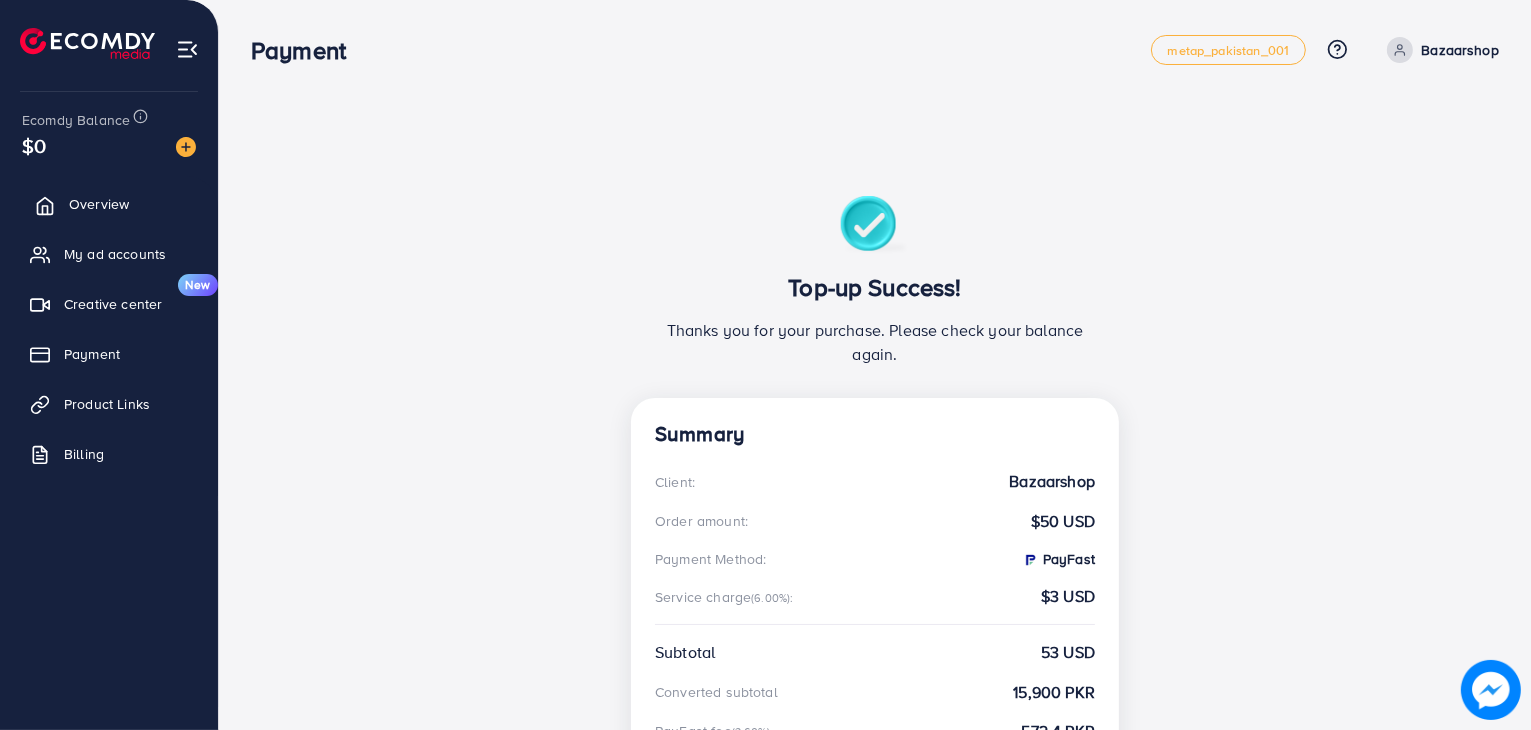 click on "Overview" at bounding box center [109, 204] 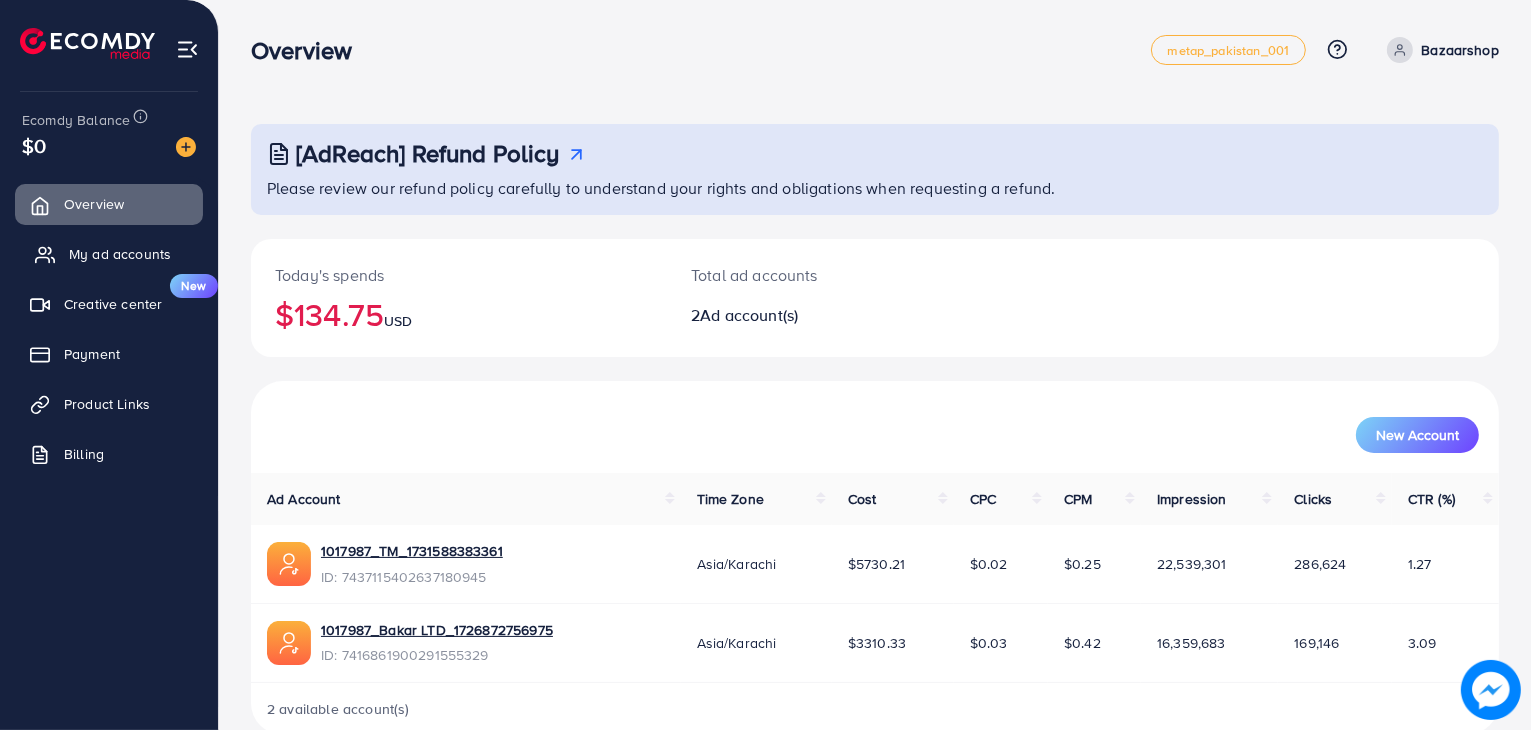 click on "My ad accounts" at bounding box center [120, 254] 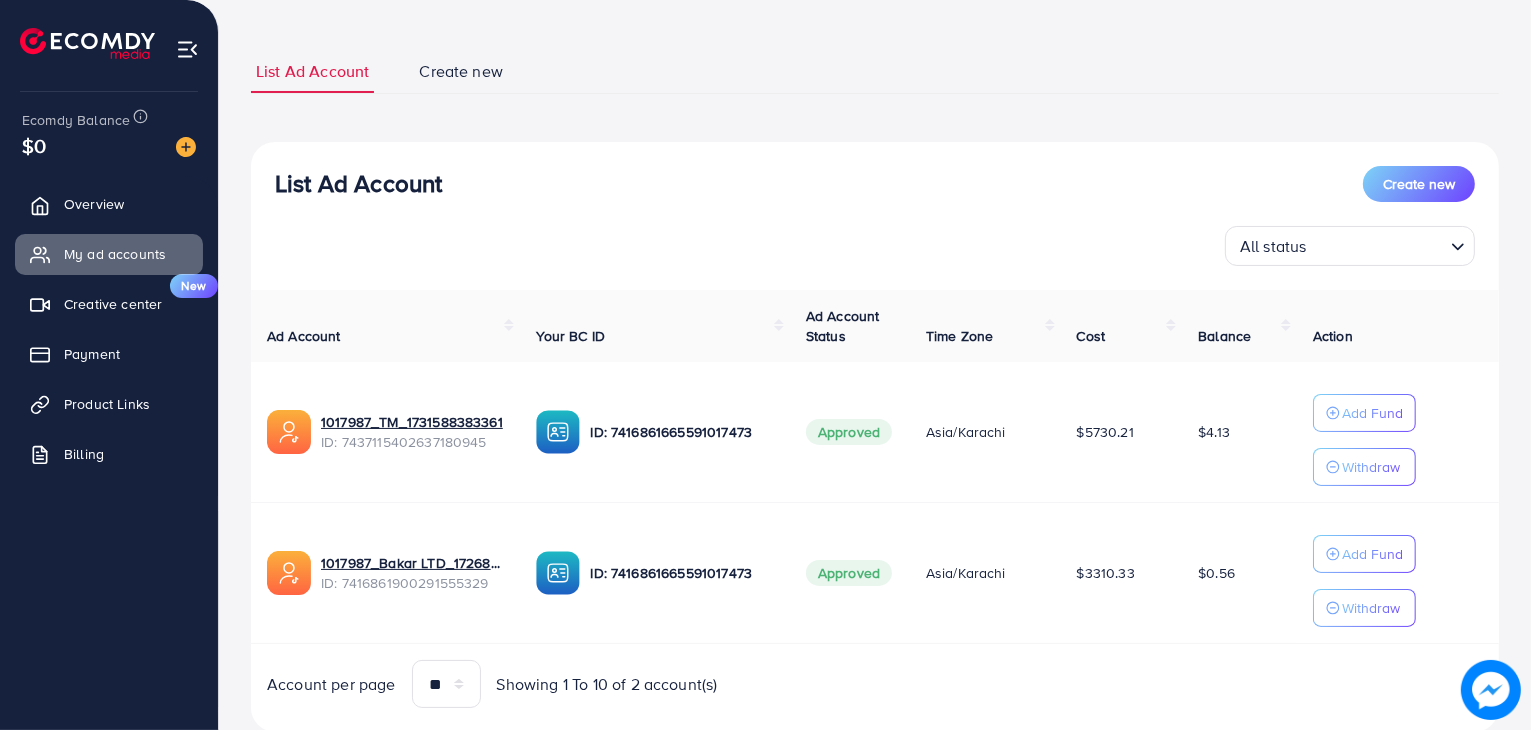 scroll, scrollTop: 100, scrollLeft: 0, axis: vertical 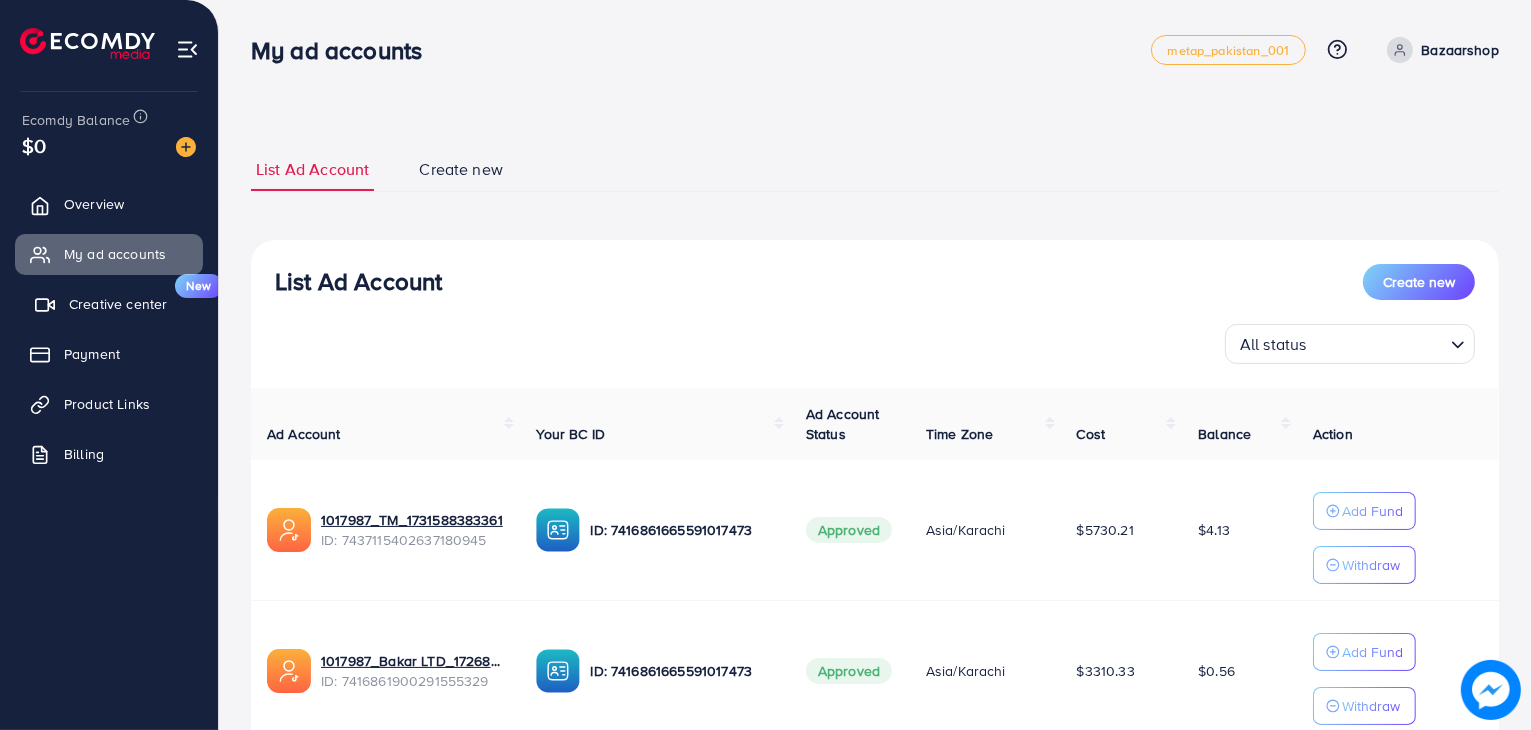 click on "Creative center  New" at bounding box center [109, 304] 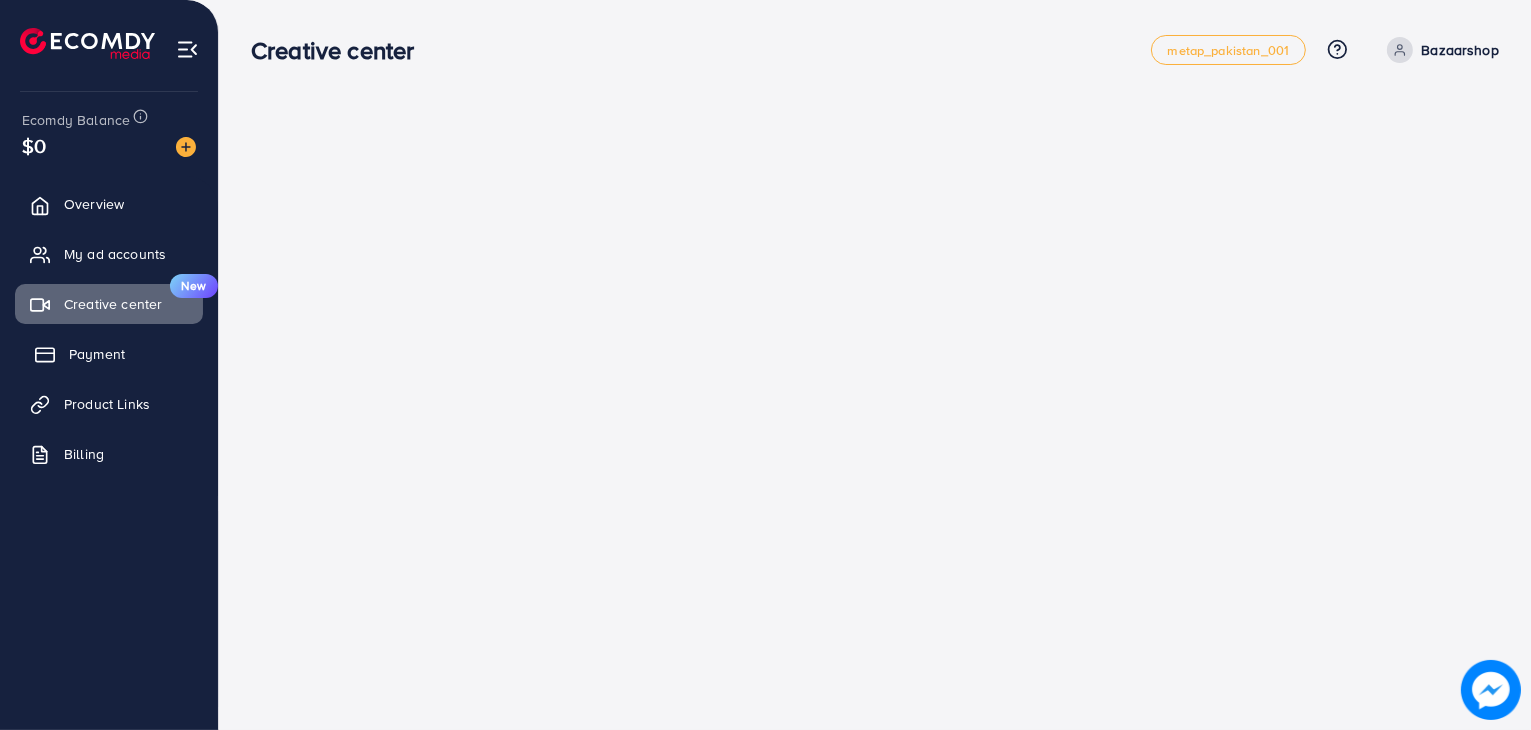 click on "Payment" at bounding box center [109, 354] 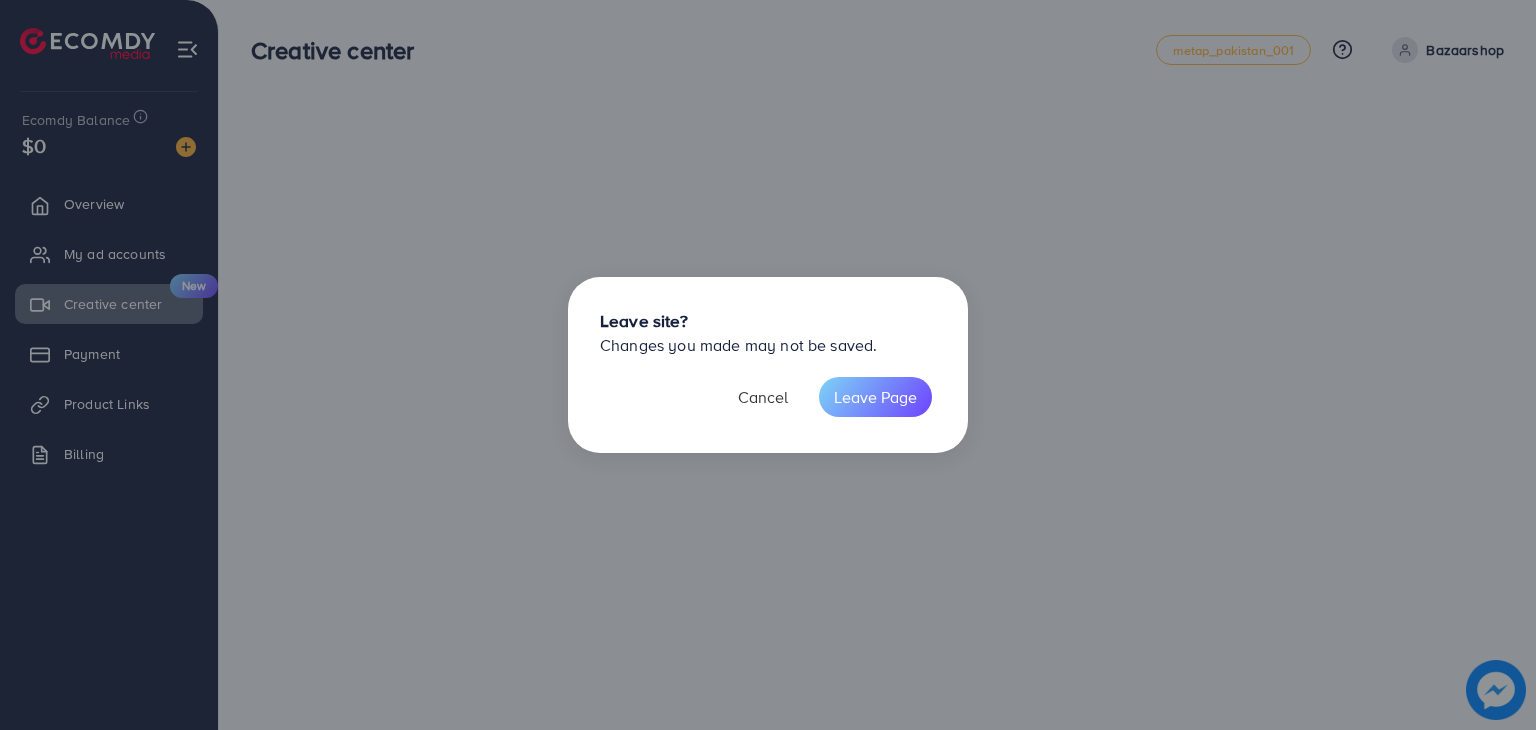 click on "Cancel" at bounding box center (763, 397) 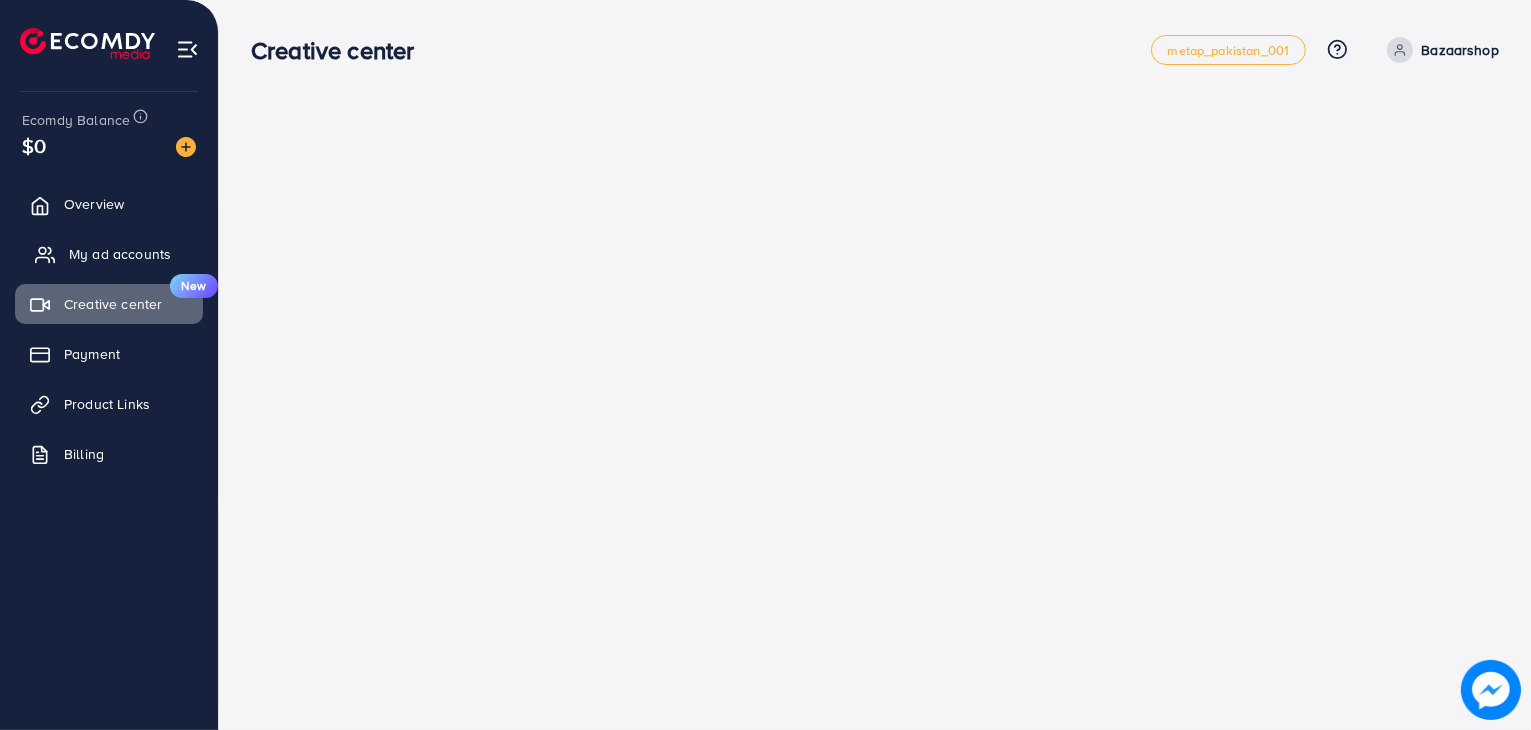 click on "My ad accounts" at bounding box center (109, 254) 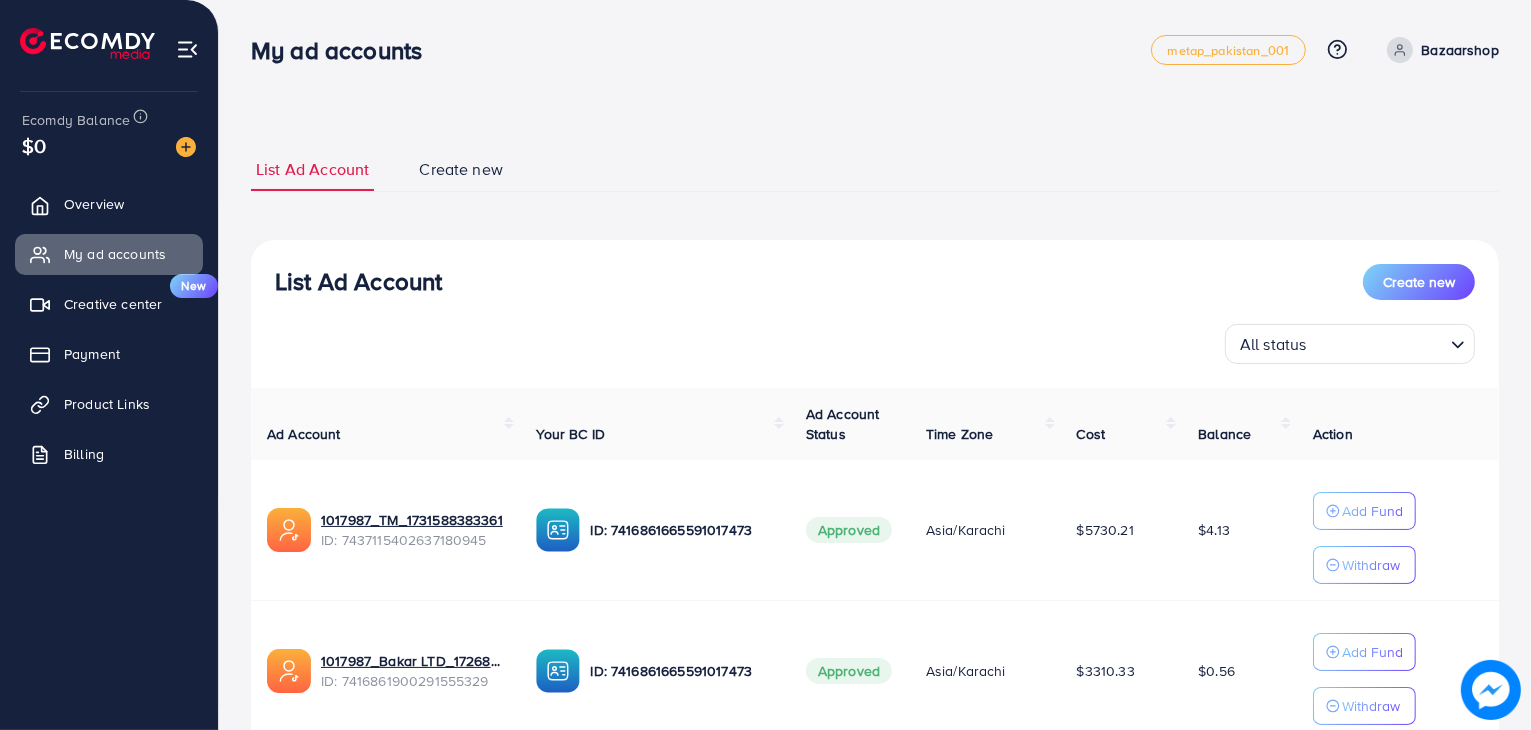 scroll, scrollTop: 154, scrollLeft: 0, axis: vertical 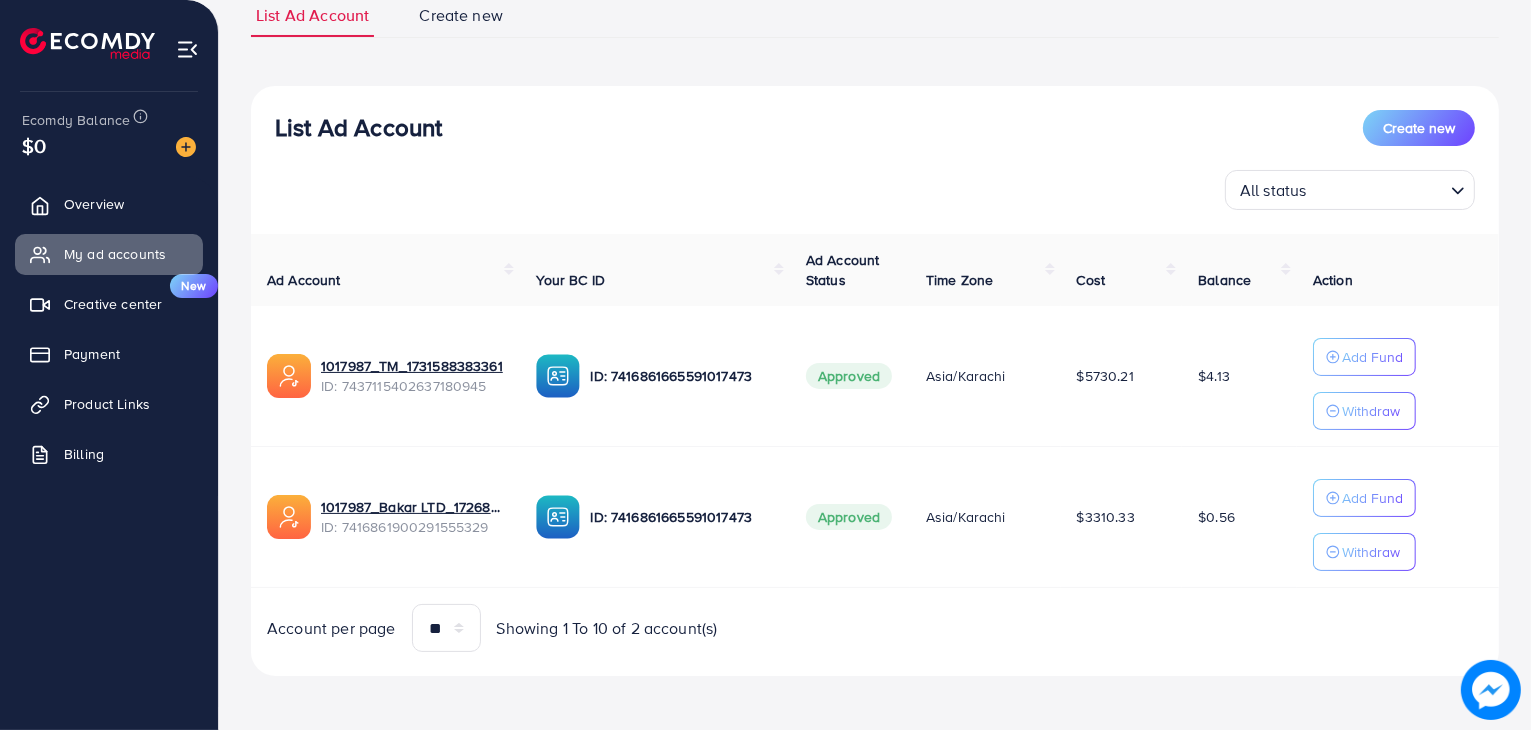 drag, startPoint x: 586, startPoint y: 373, endPoint x: 1272, endPoint y: 509, distance: 699.35114 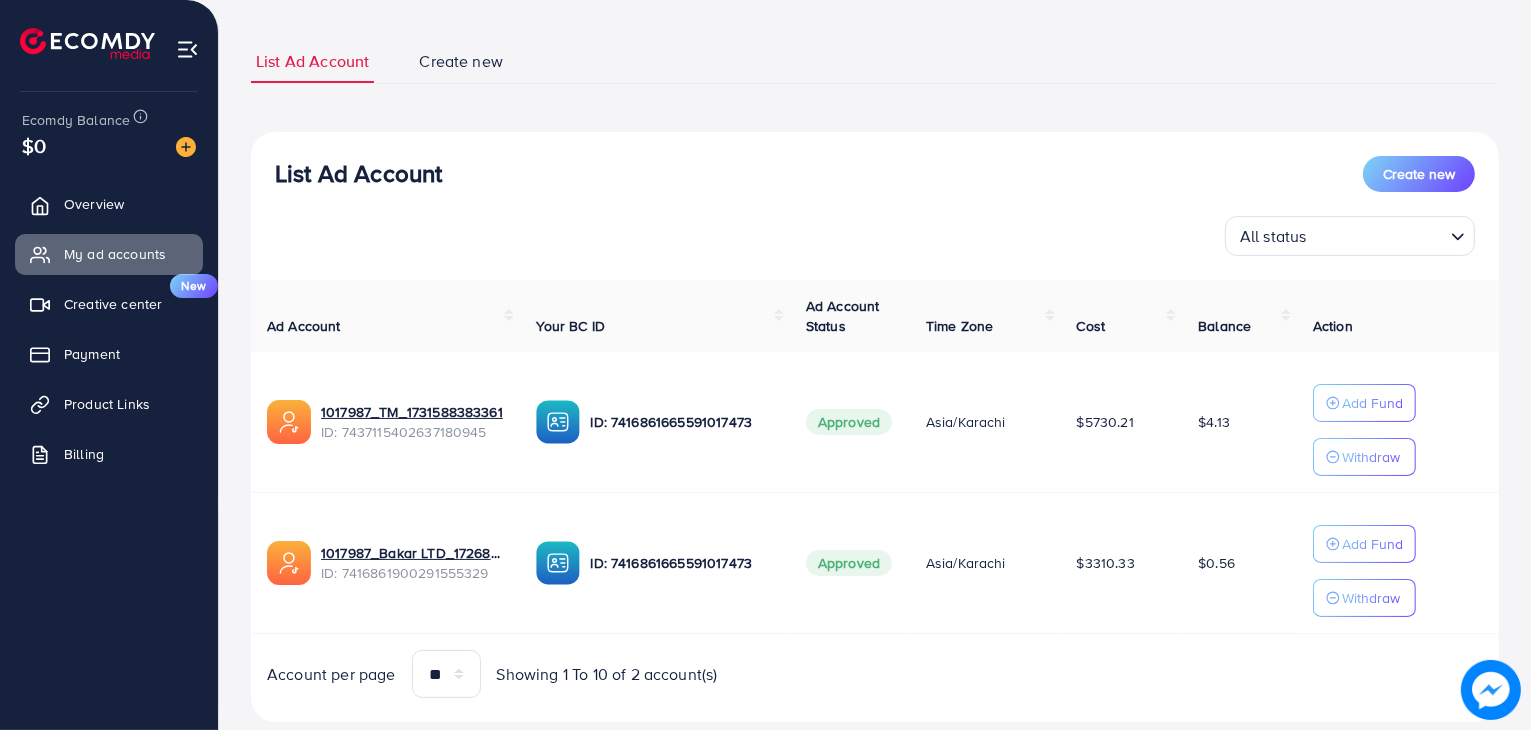 scroll, scrollTop: 154, scrollLeft: 0, axis: vertical 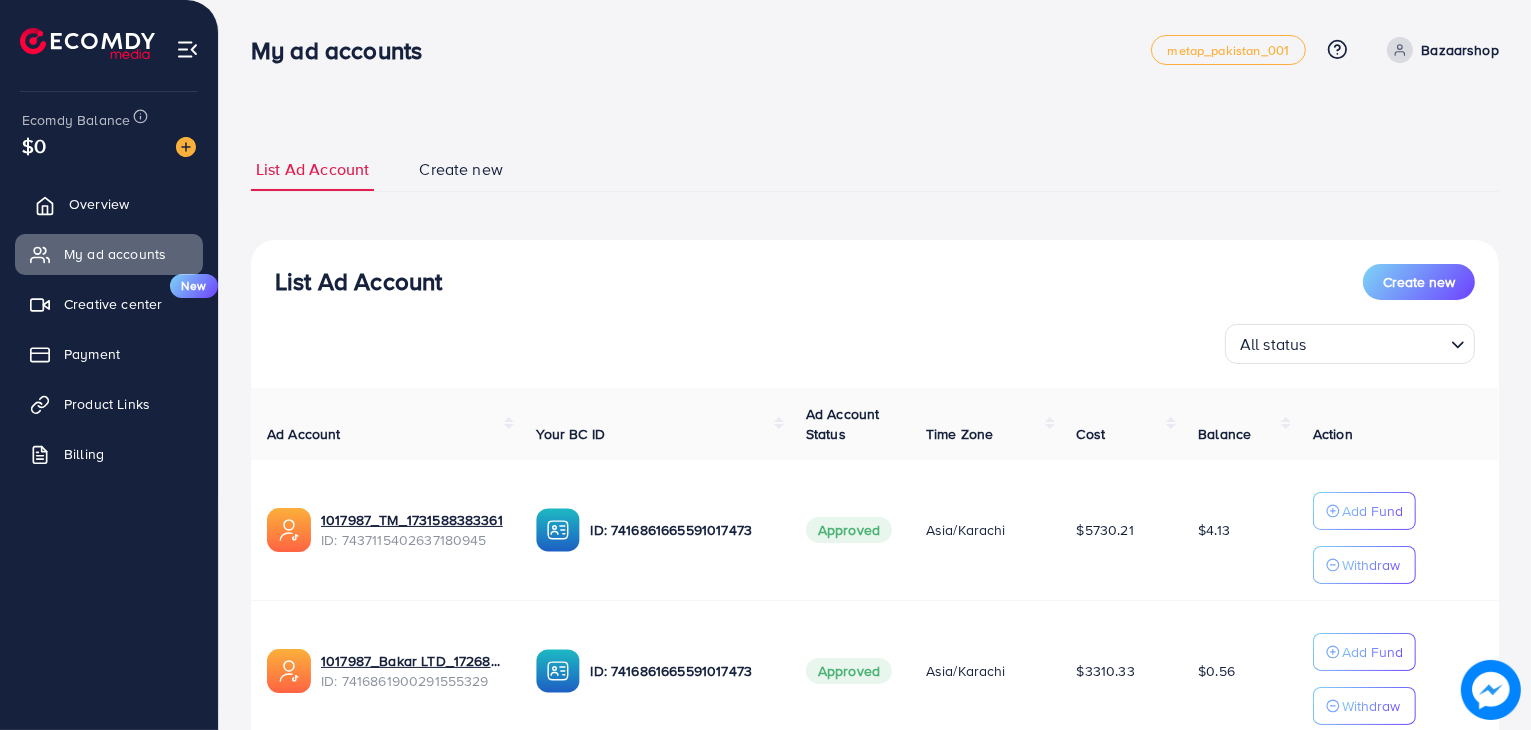 click on "Overview" at bounding box center (99, 204) 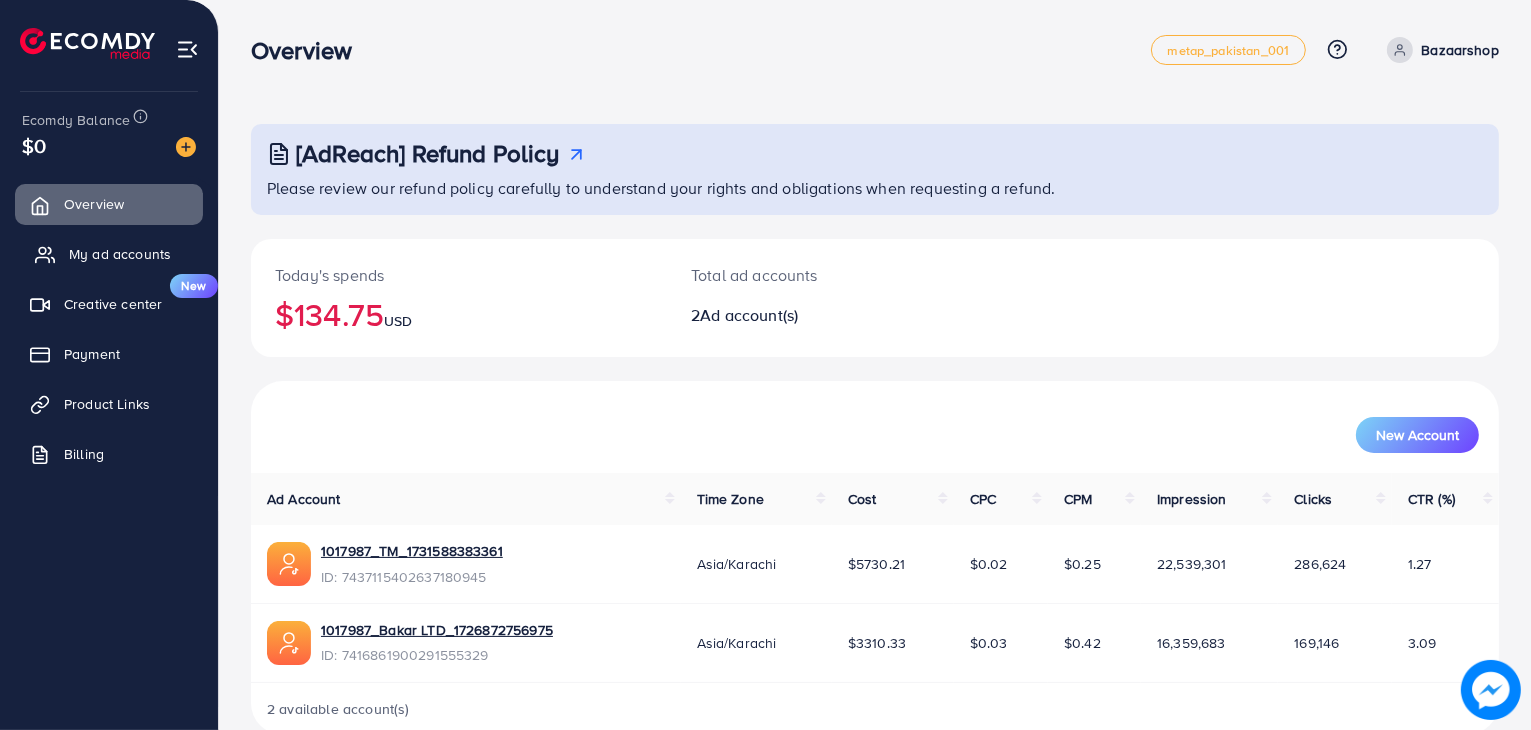 click on "My ad accounts" at bounding box center [109, 254] 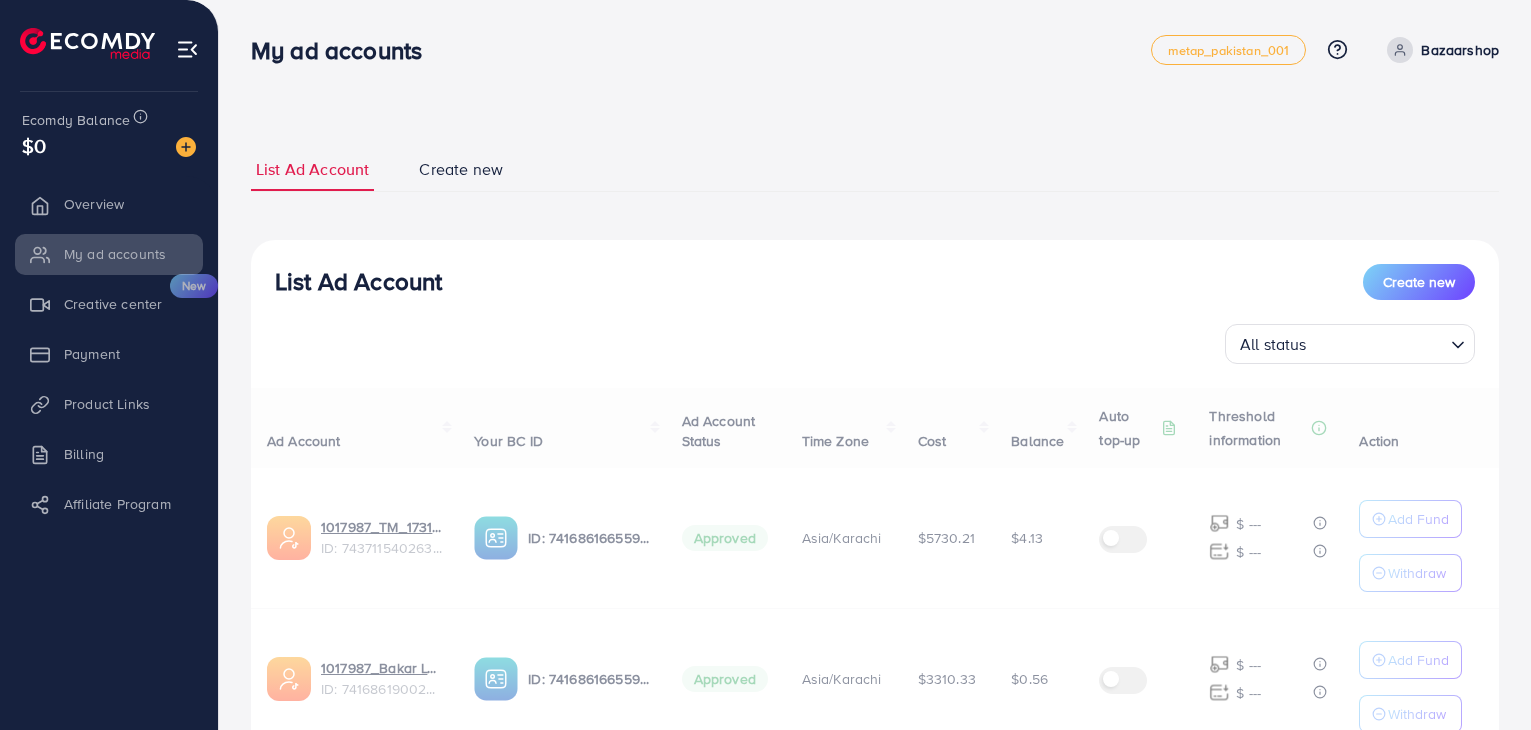 scroll, scrollTop: 0, scrollLeft: 0, axis: both 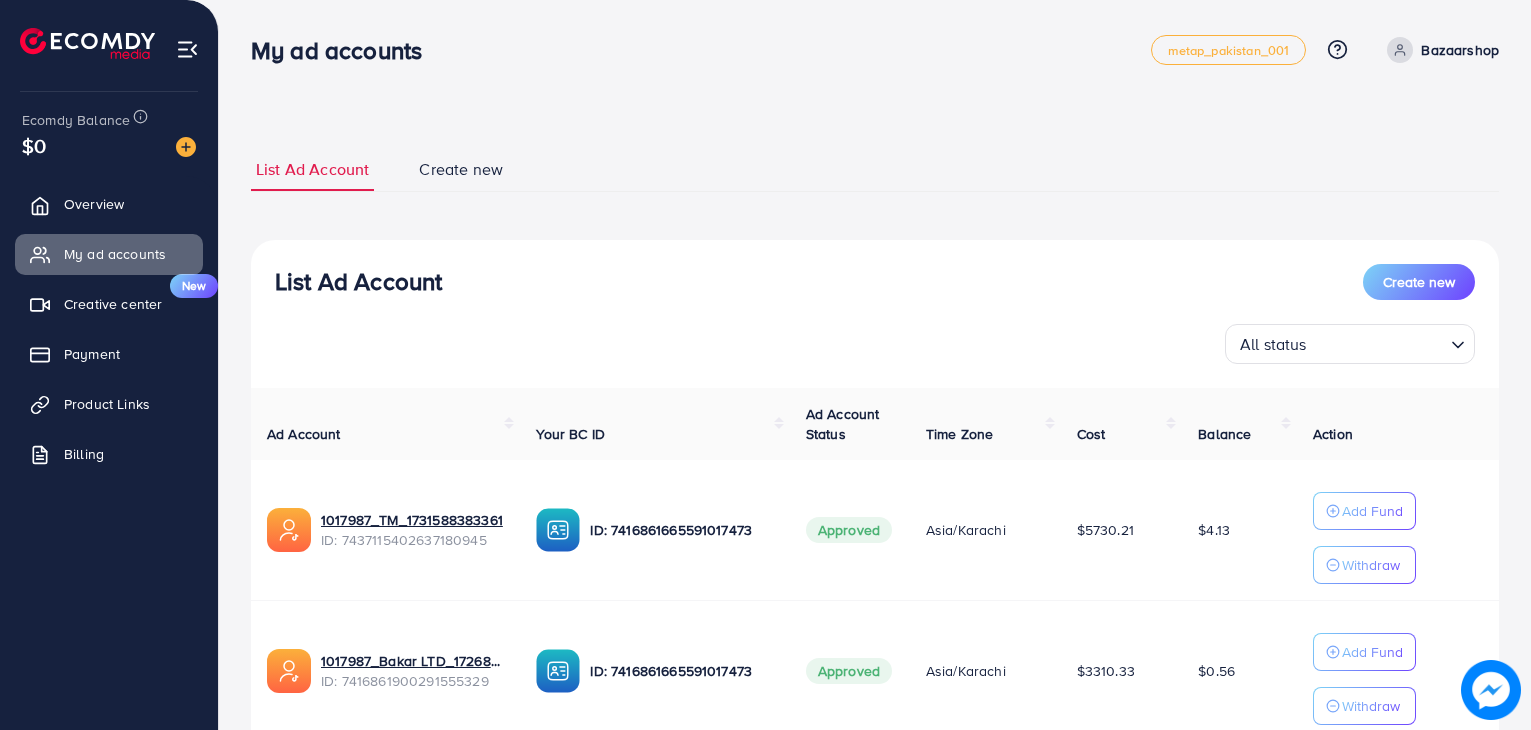 select 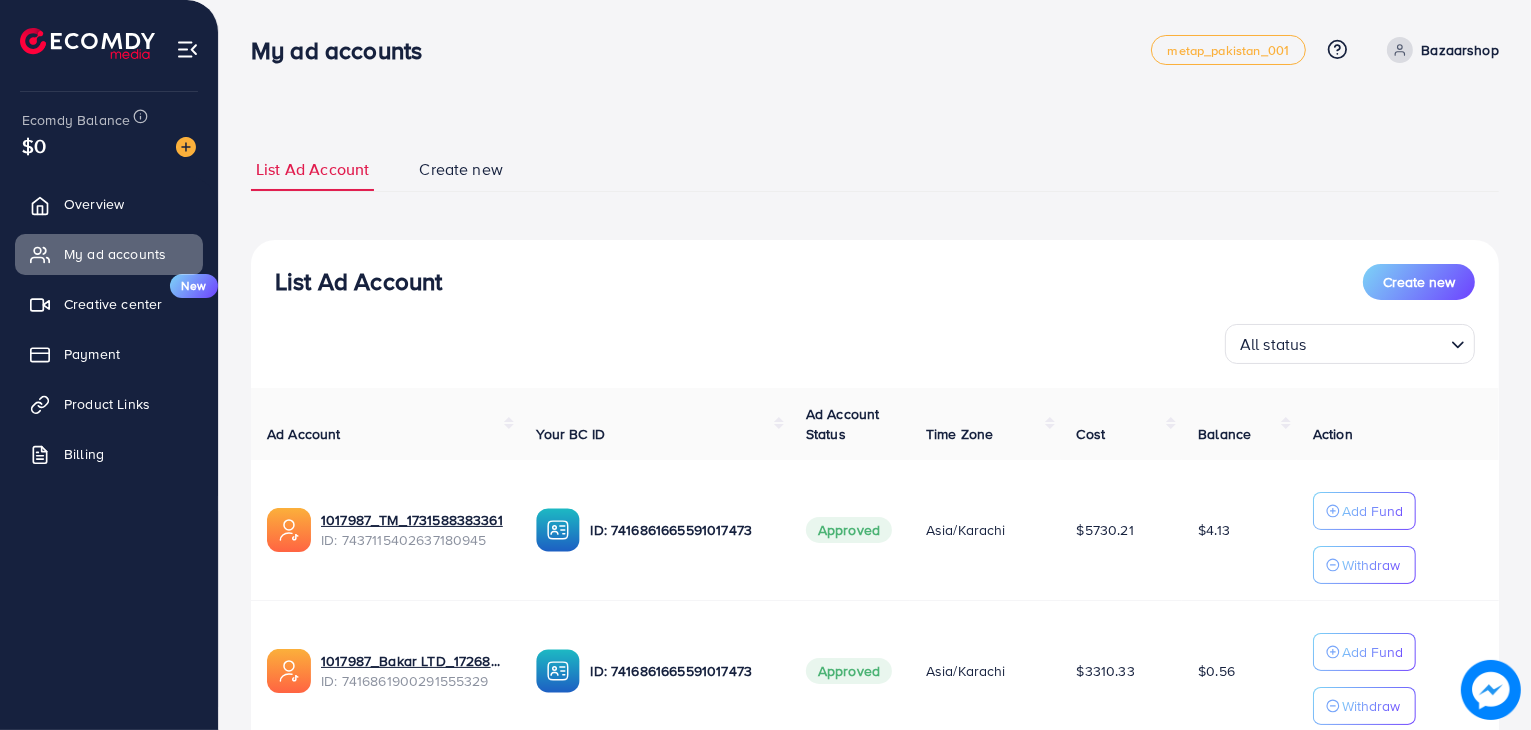 click on "Create new" at bounding box center [461, 169] 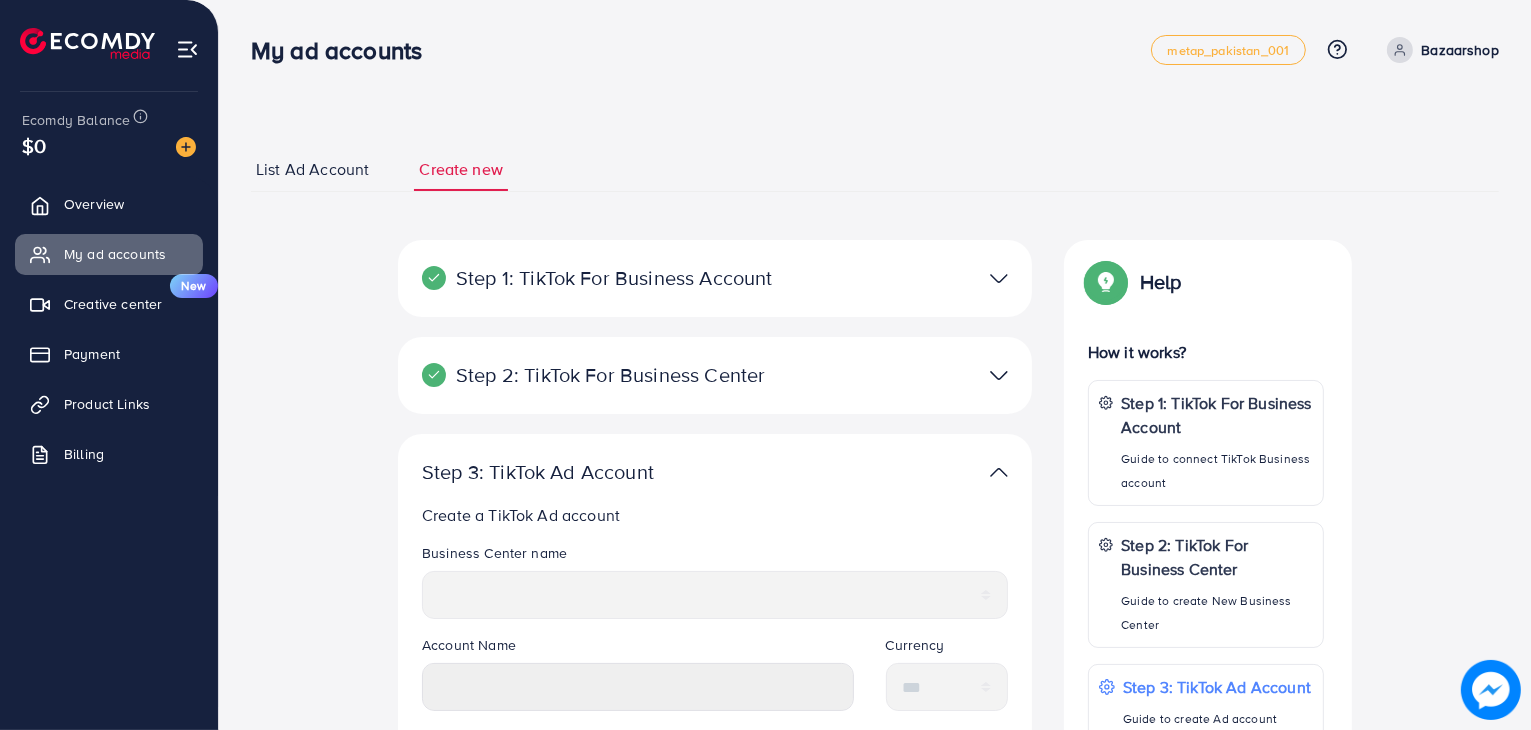 click on "List Ad Account" at bounding box center (312, 169) 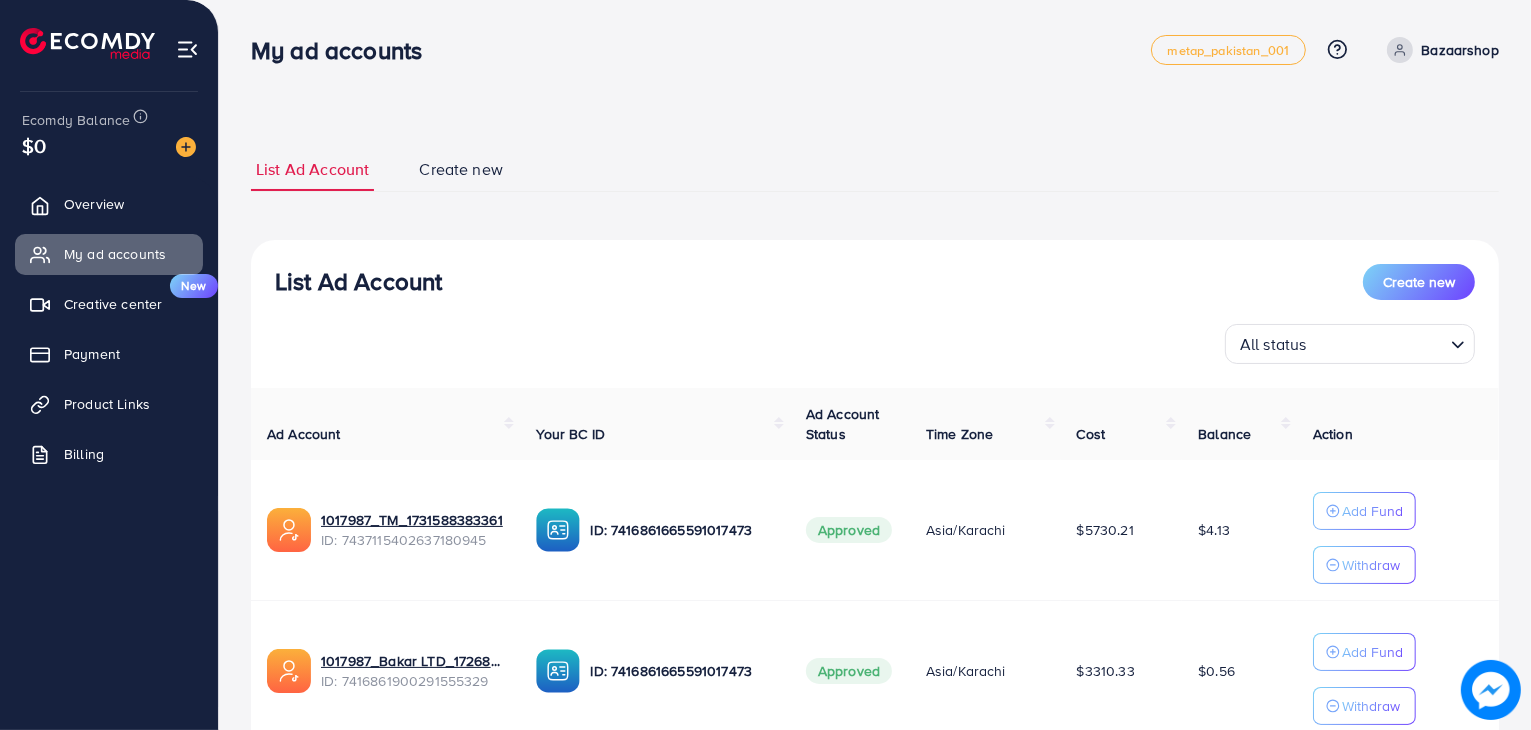 scroll, scrollTop: 146, scrollLeft: 0, axis: vertical 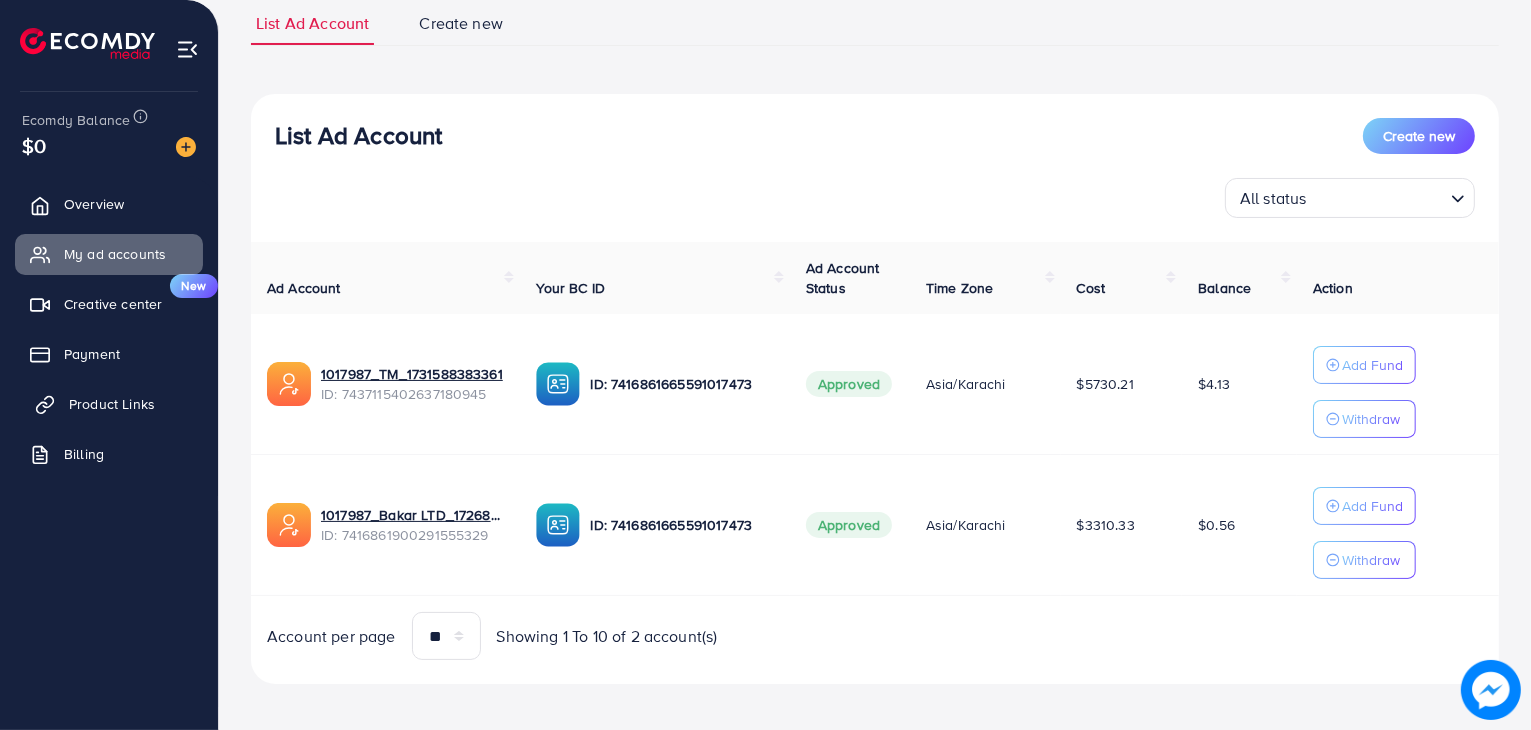click on "Product Links" at bounding box center [109, 404] 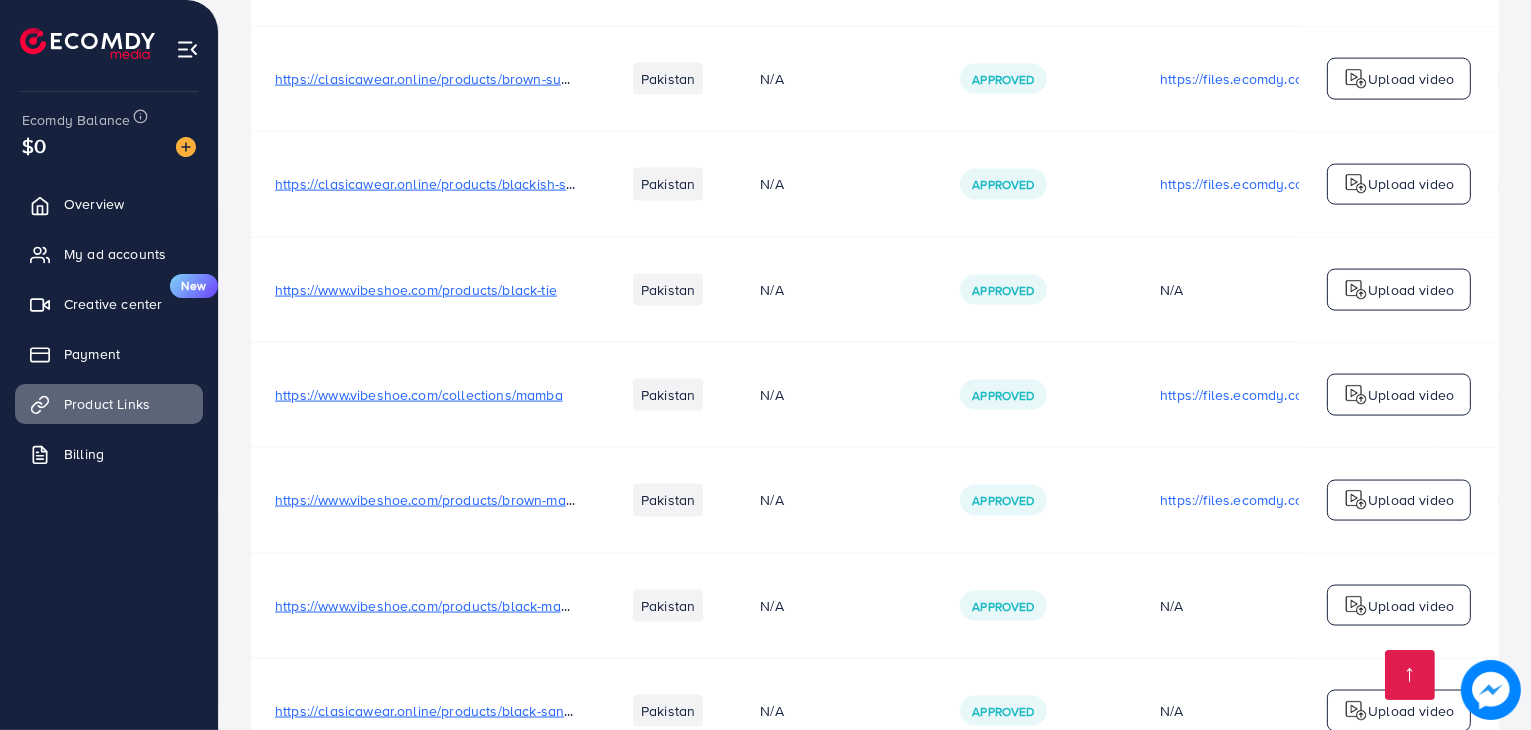 scroll, scrollTop: 3140, scrollLeft: 0, axis: vertical 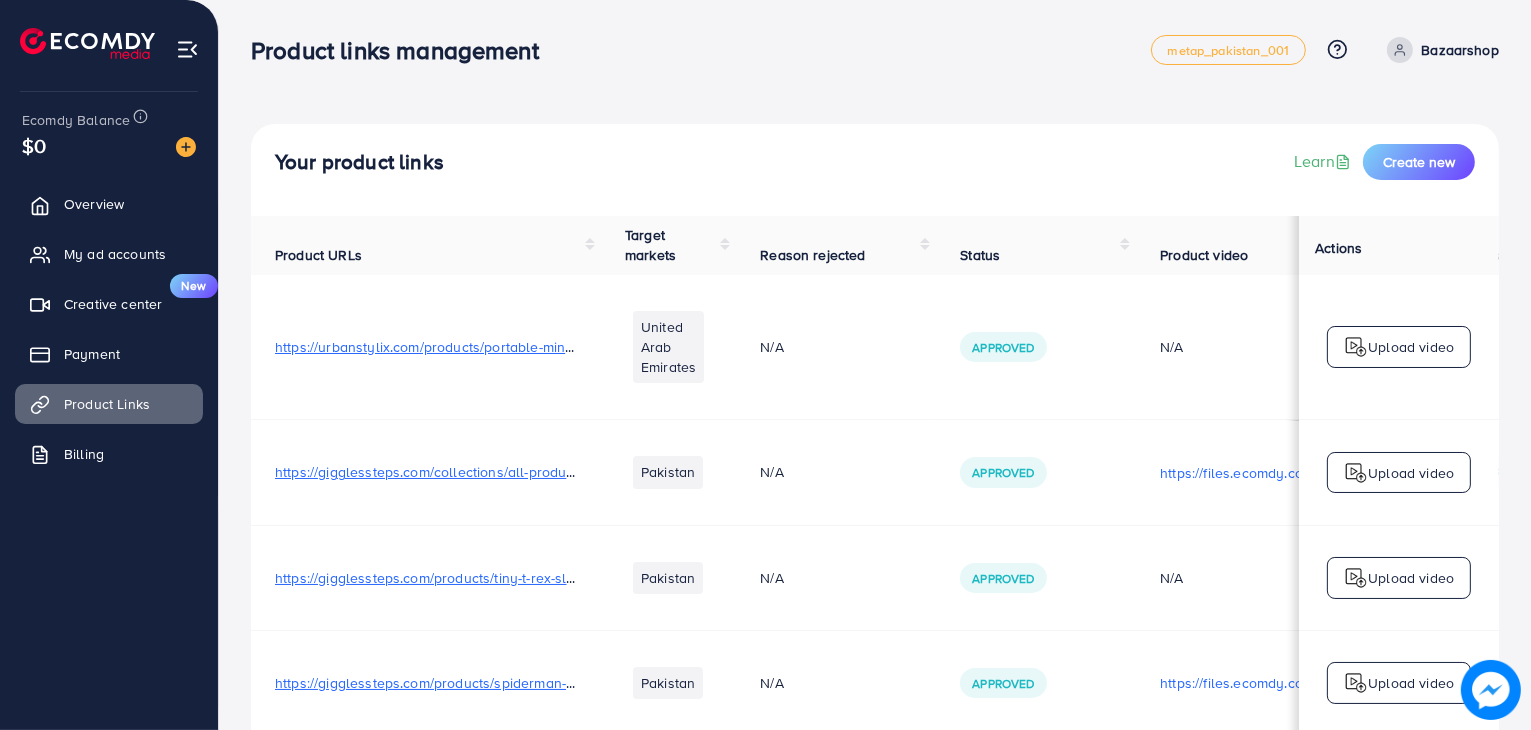 click on "https://urbanstylix.com/products/portable-mini-ironing-machine" at bounding box center (475, 347) 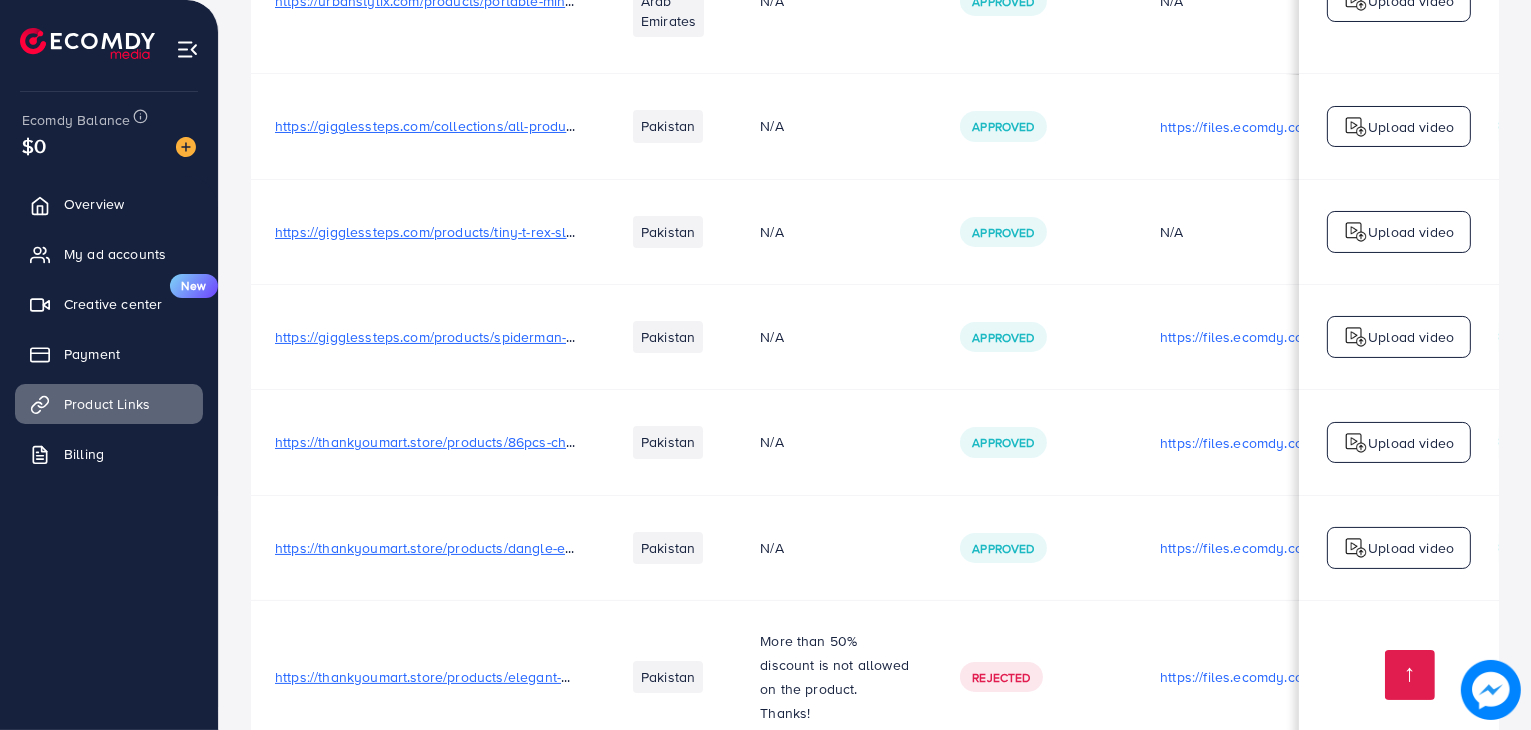 scroll, scrollTop: 348, scrollLeft: 0, axis: vertical 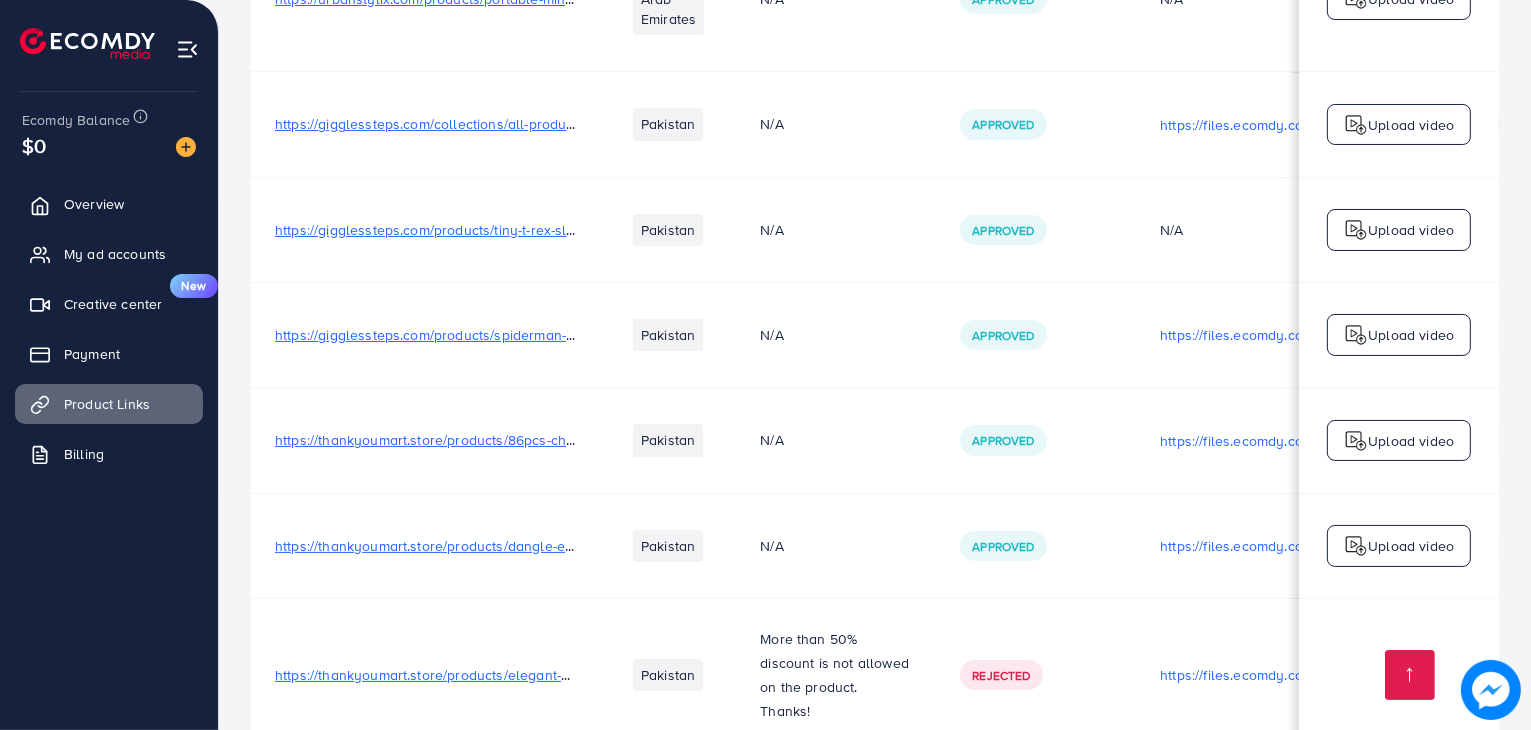 click on "https://gigglessteps.com/products/spiderman-slippers" at bounding box center [446, 335] 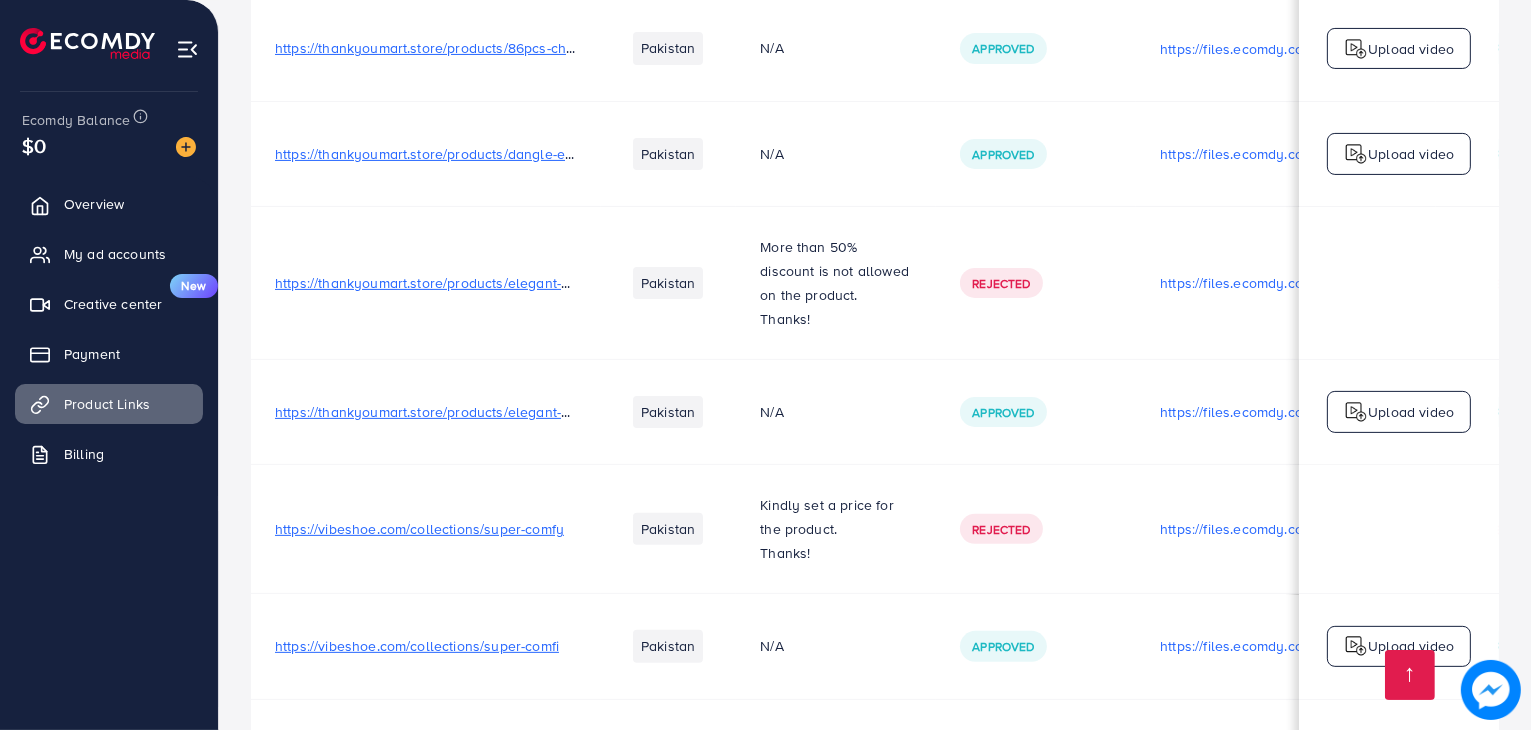 scroll, scrollTop: 814, scrollLeft: 0, axis: vertical 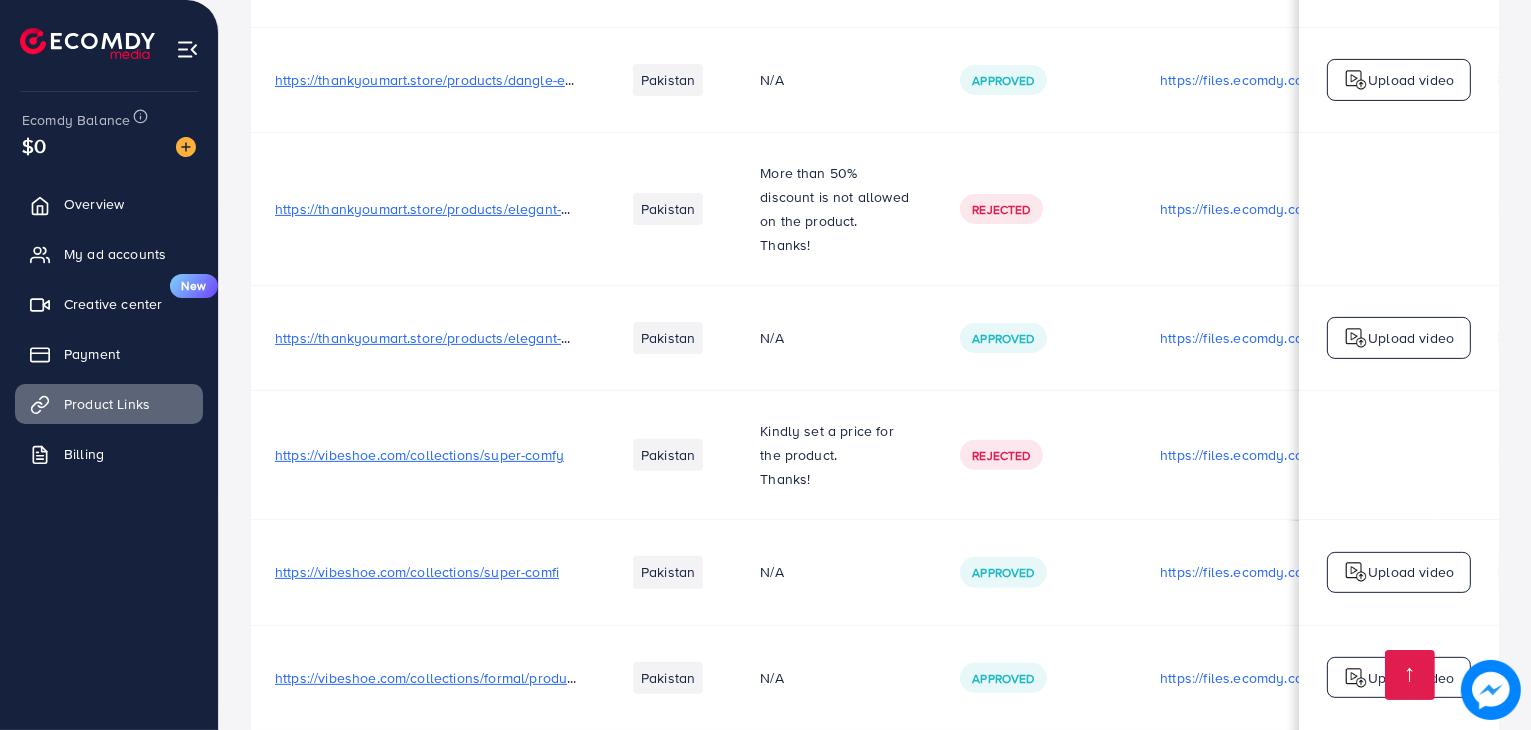 click on "https://thankyoumart.store/products/elegant-adjustable-open-cuff-bracelet" at bounding box center [513, 338] 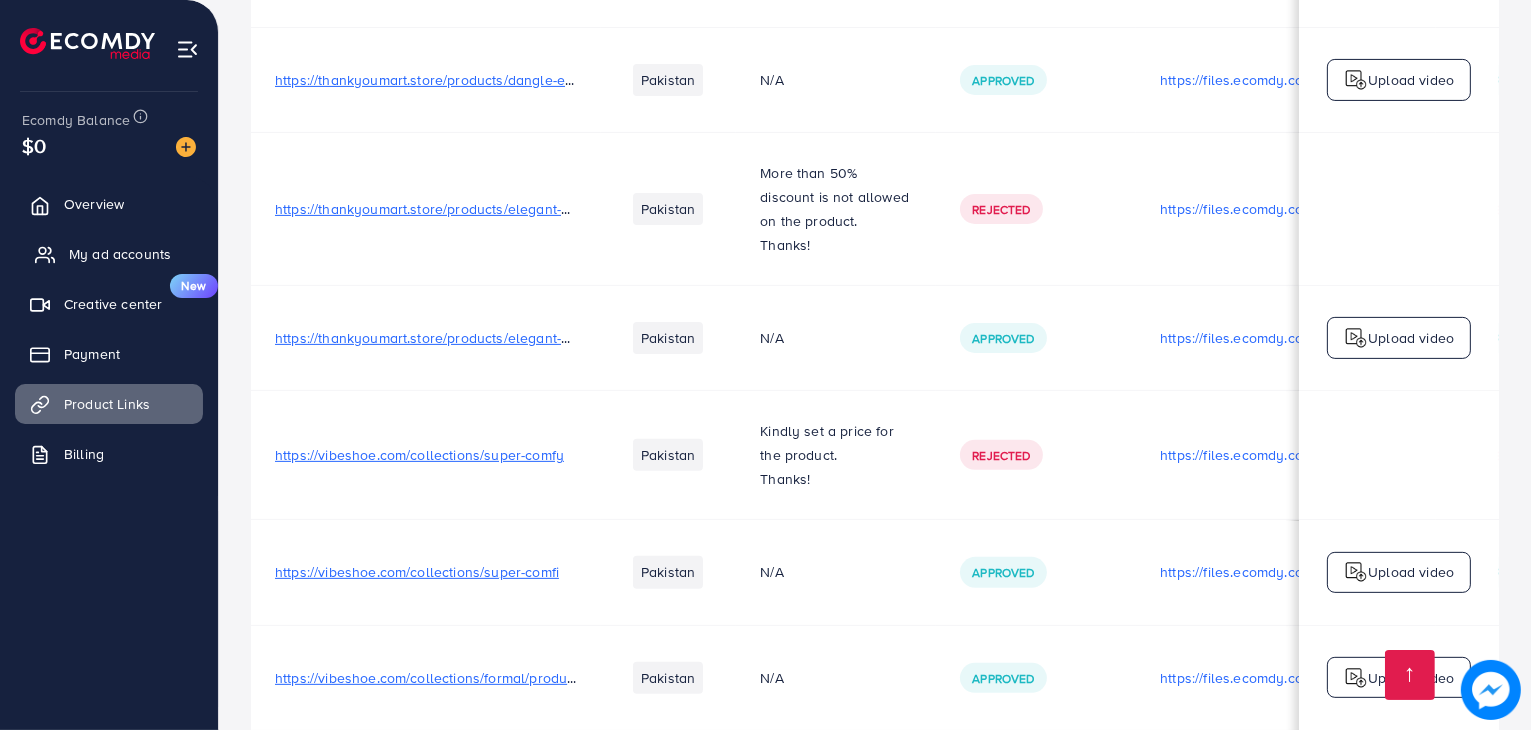 click on "My ad accounts" at bounding box center (109, 254) 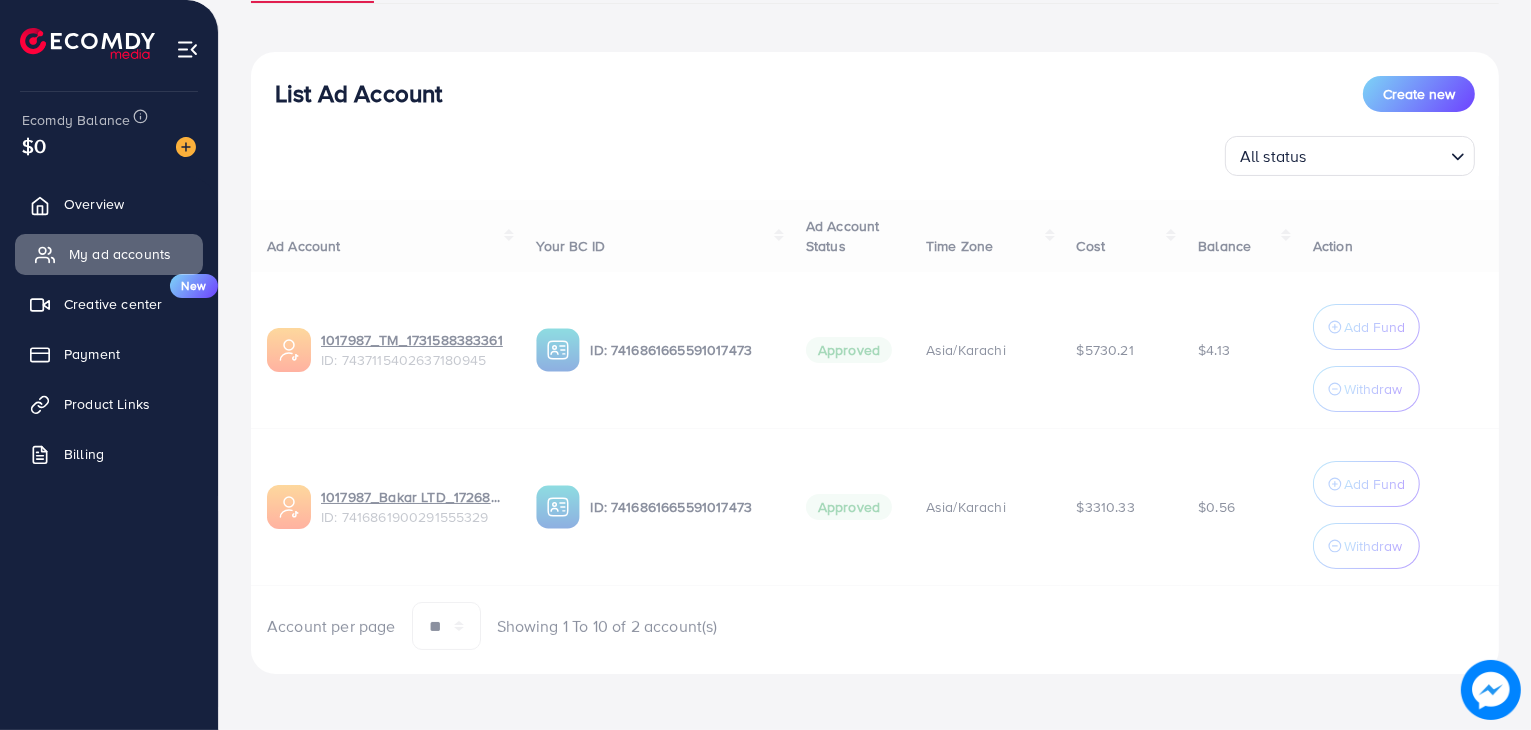 scroll, scrollTop: 0, scrollLeft: 0, axis: both 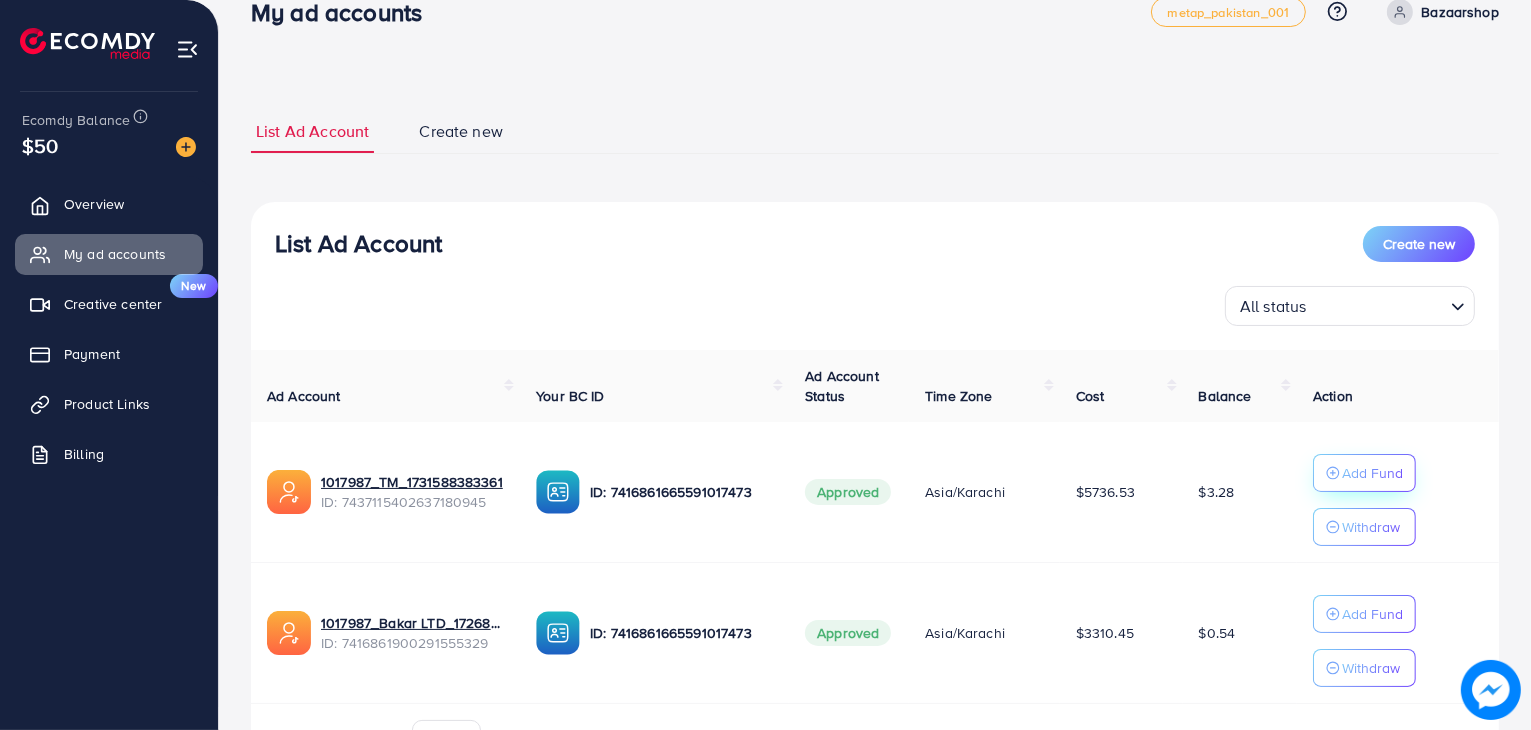 click on "Add Fund" at bounding box center [1372, 473] 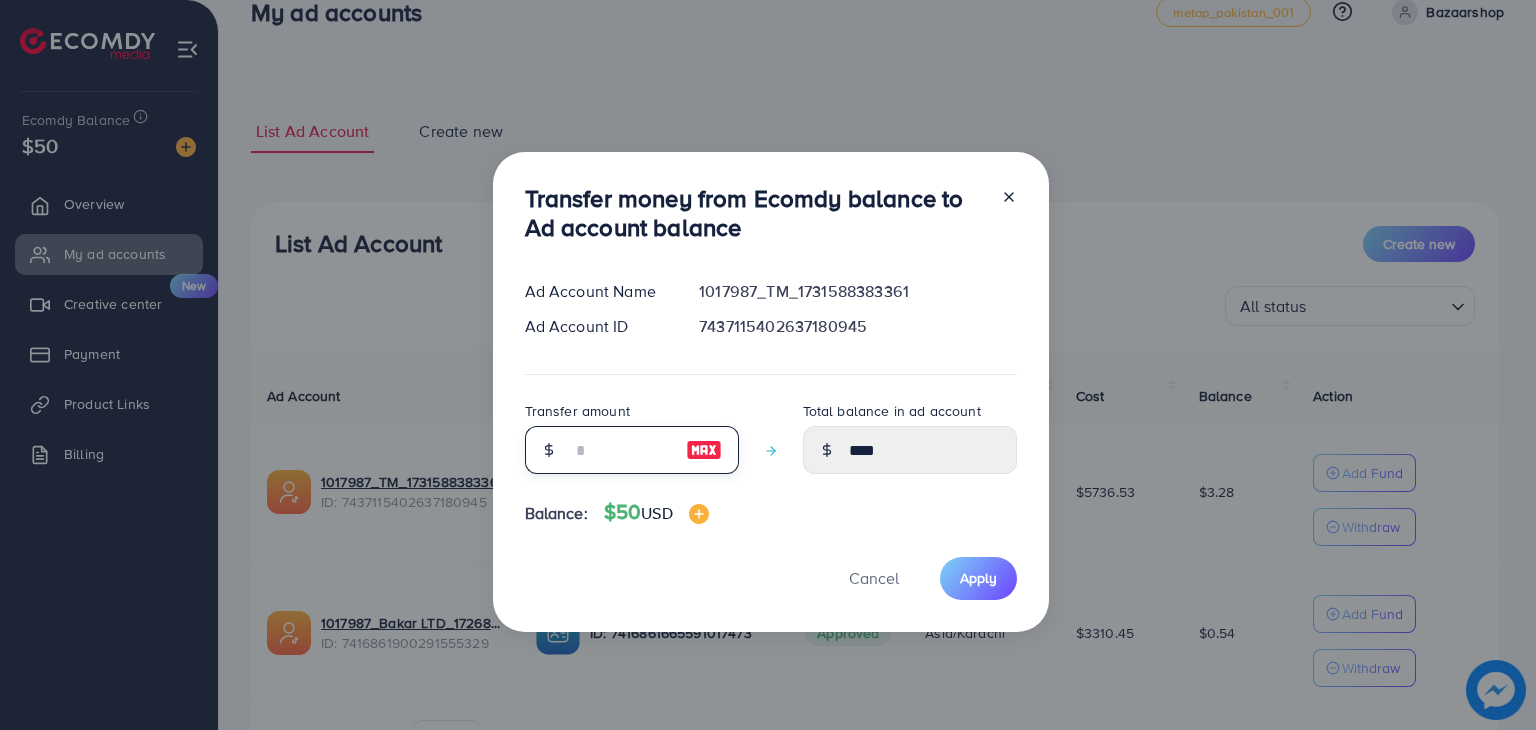 click at bounding box center (621, 450) 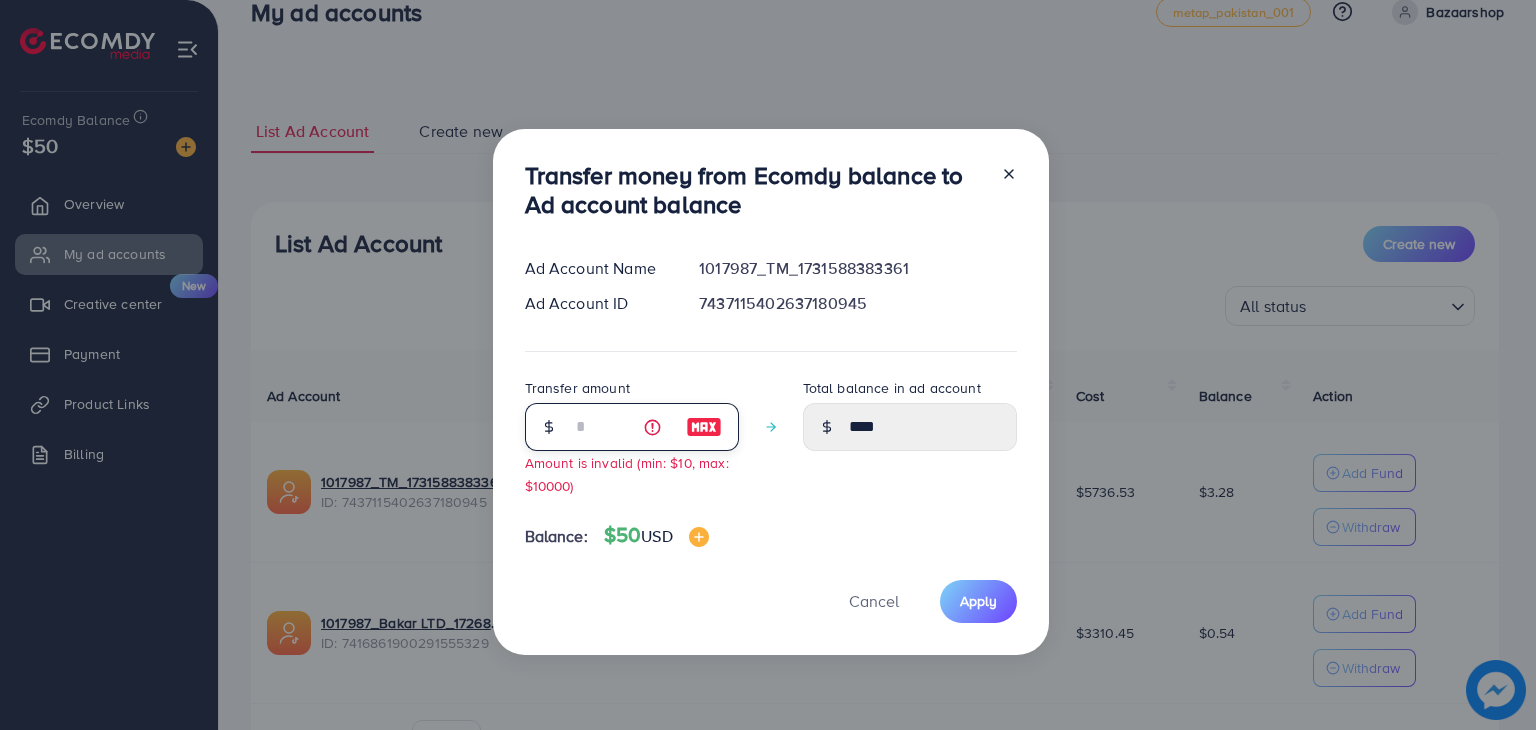 type on "**" 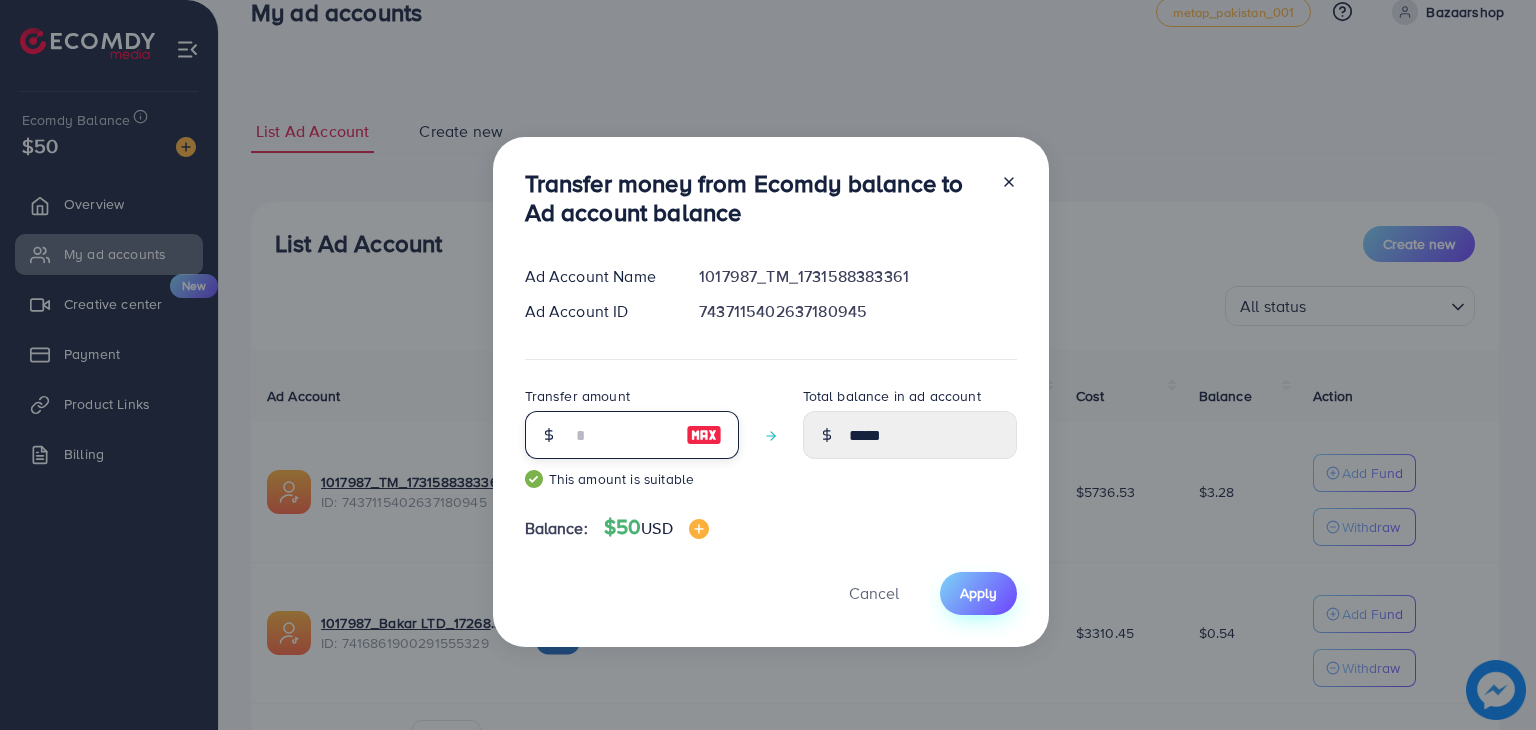 type on "**" 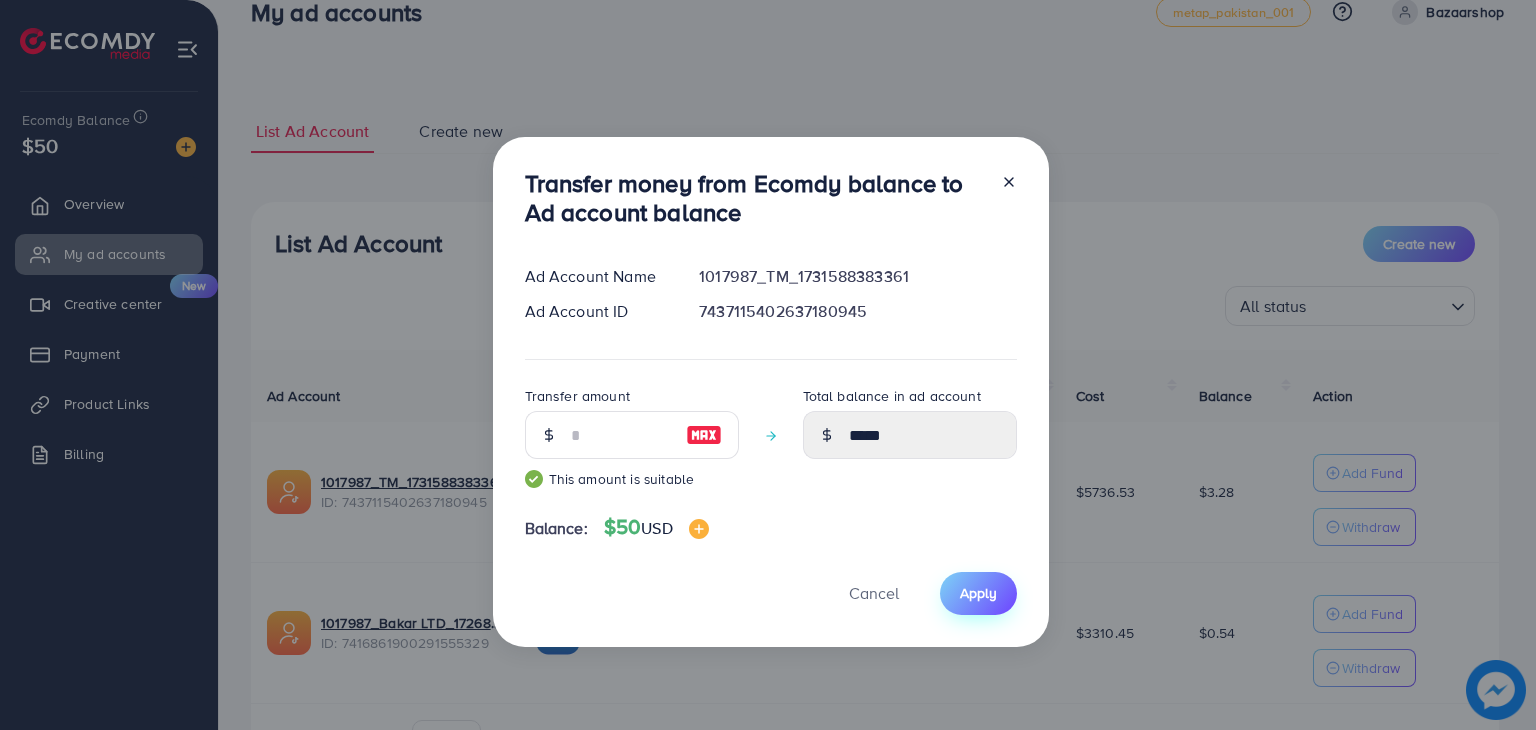 click on "Apply" at bounding box center [978, 593] 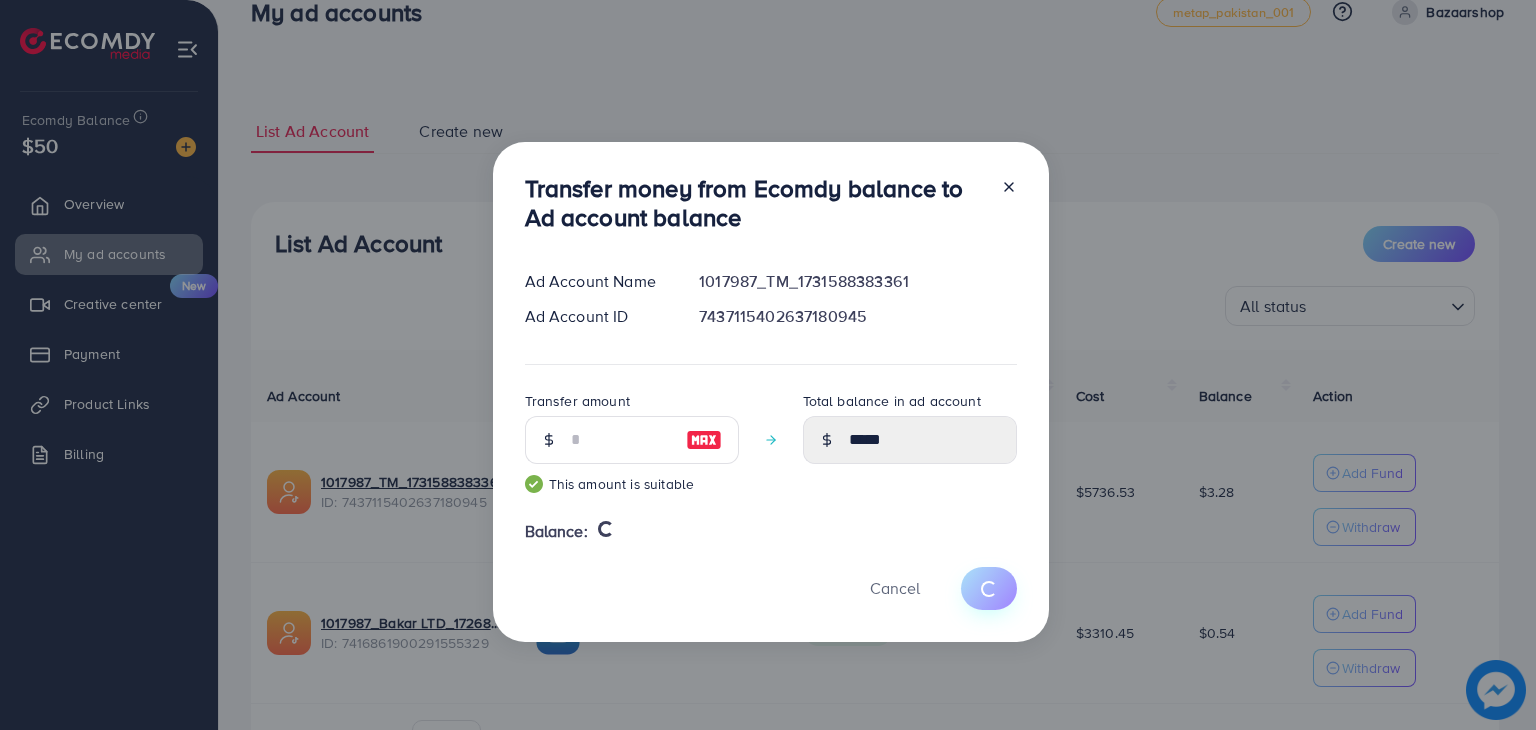 type 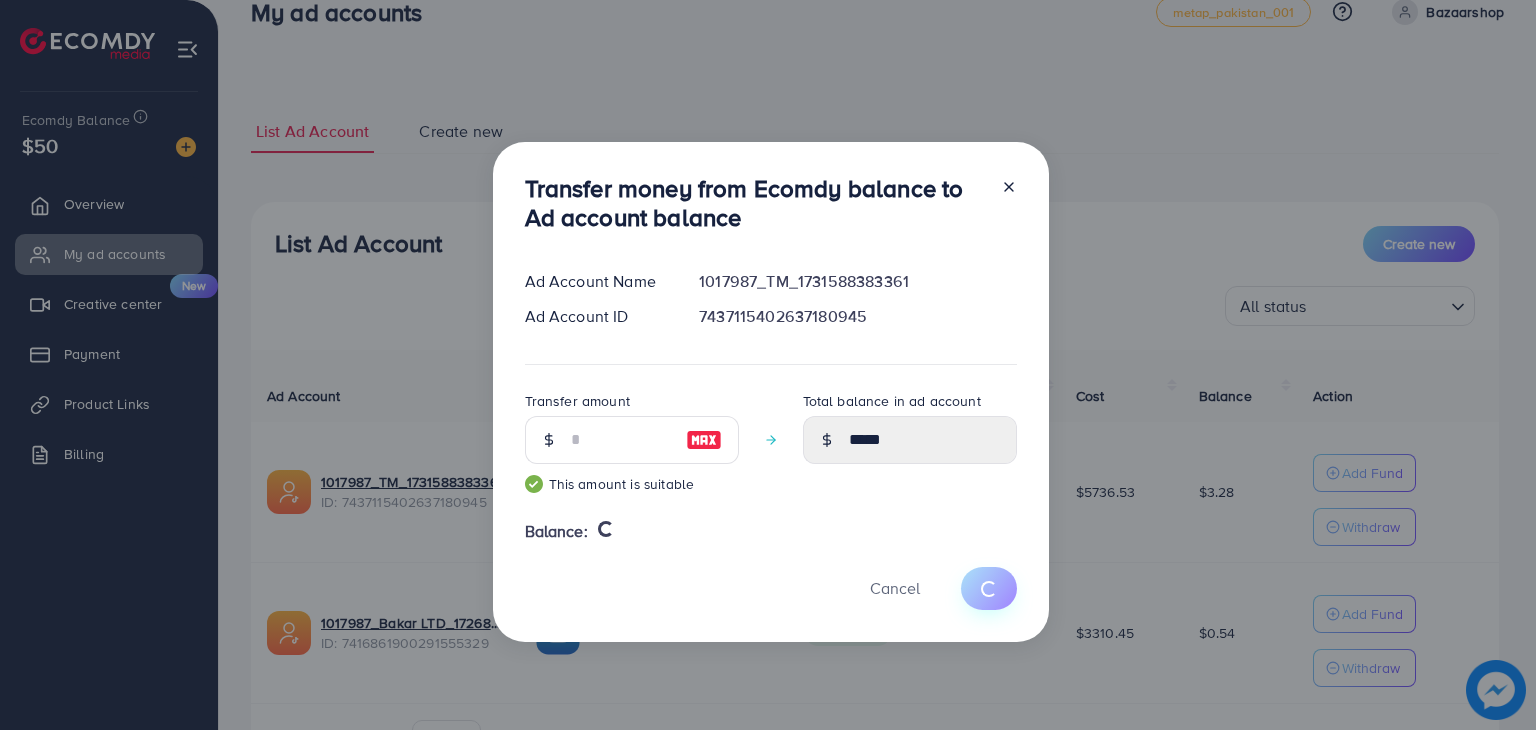 type on "****" 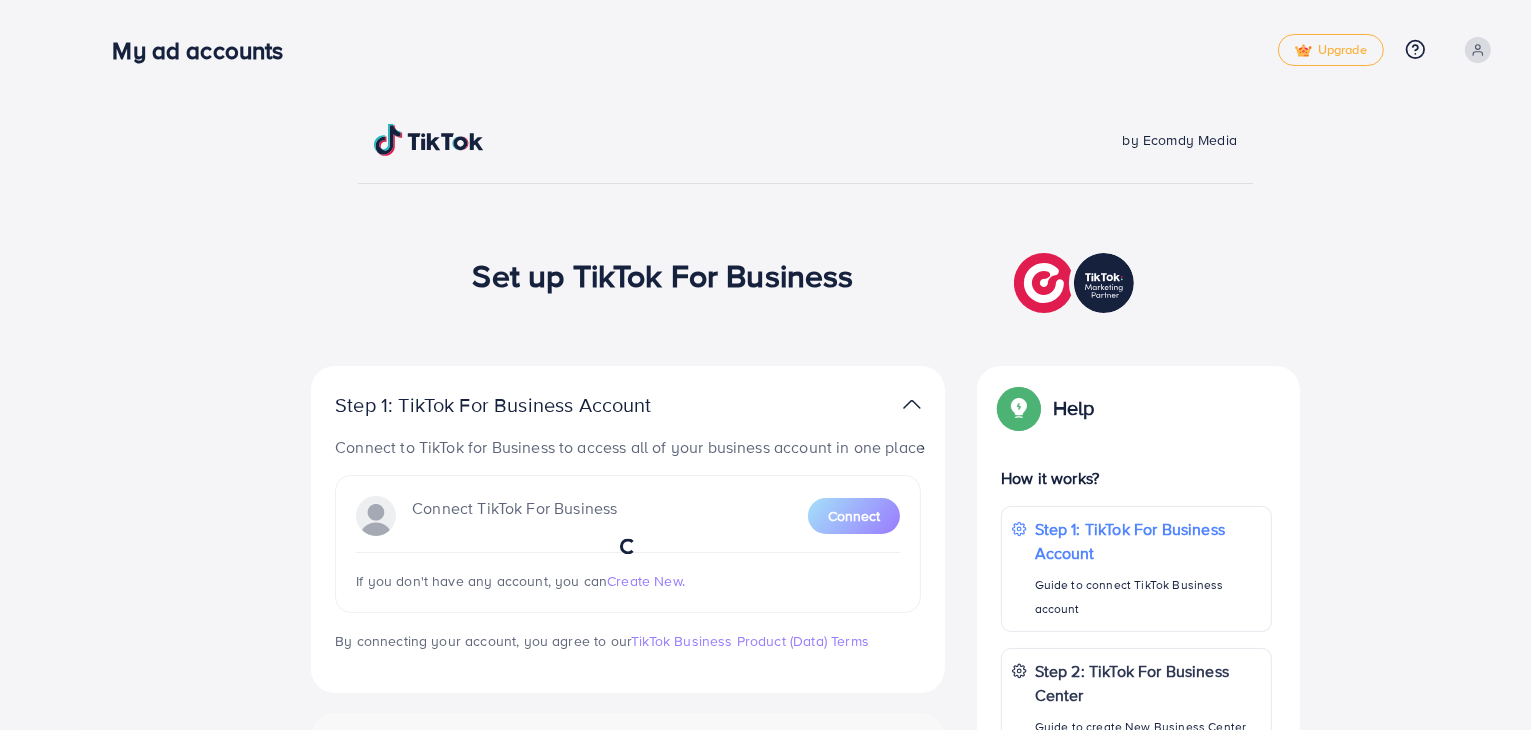 scroll, scrollTop: 108, scrollLeft: 0, axis: vertical 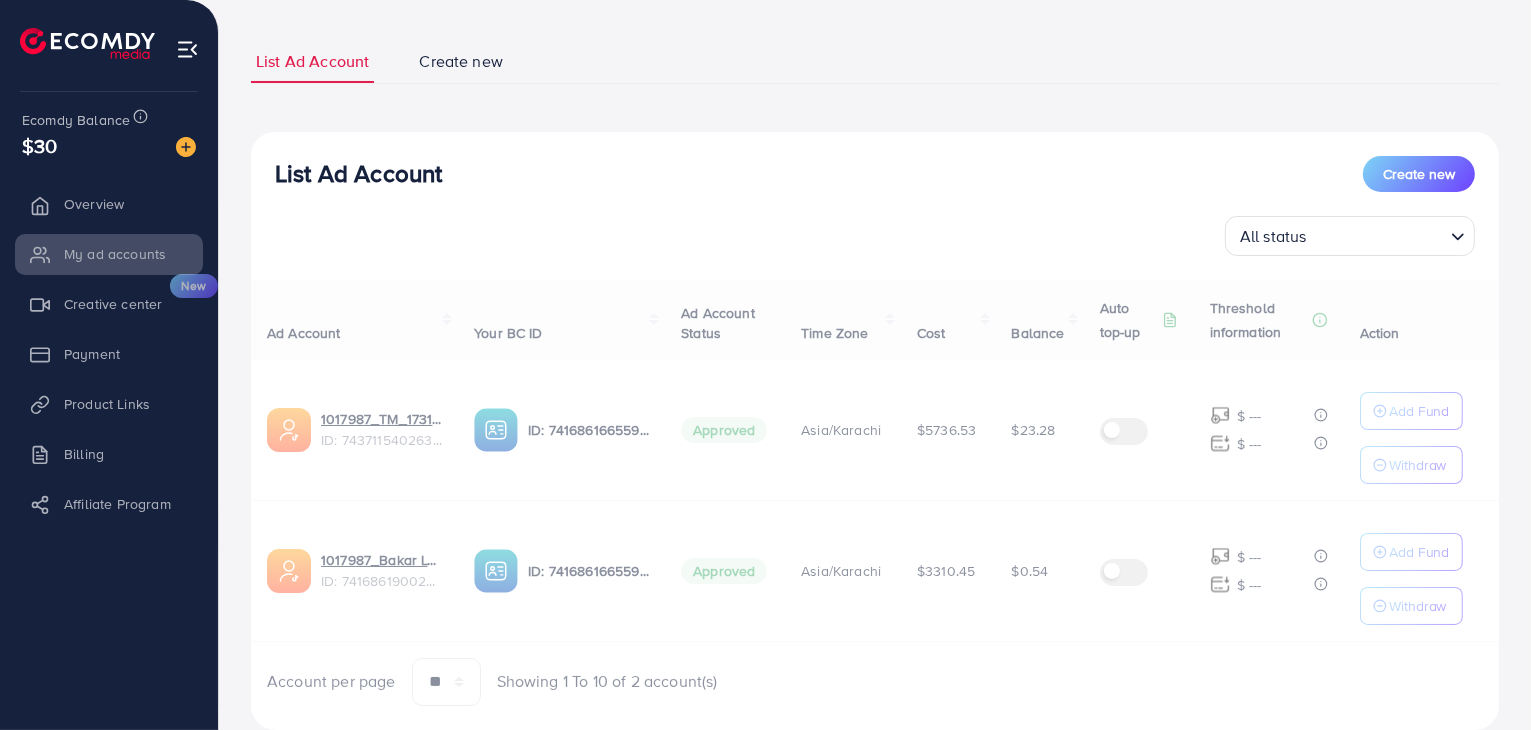 click on "List Ad Account   Create new" at bounding box center (875, 174) 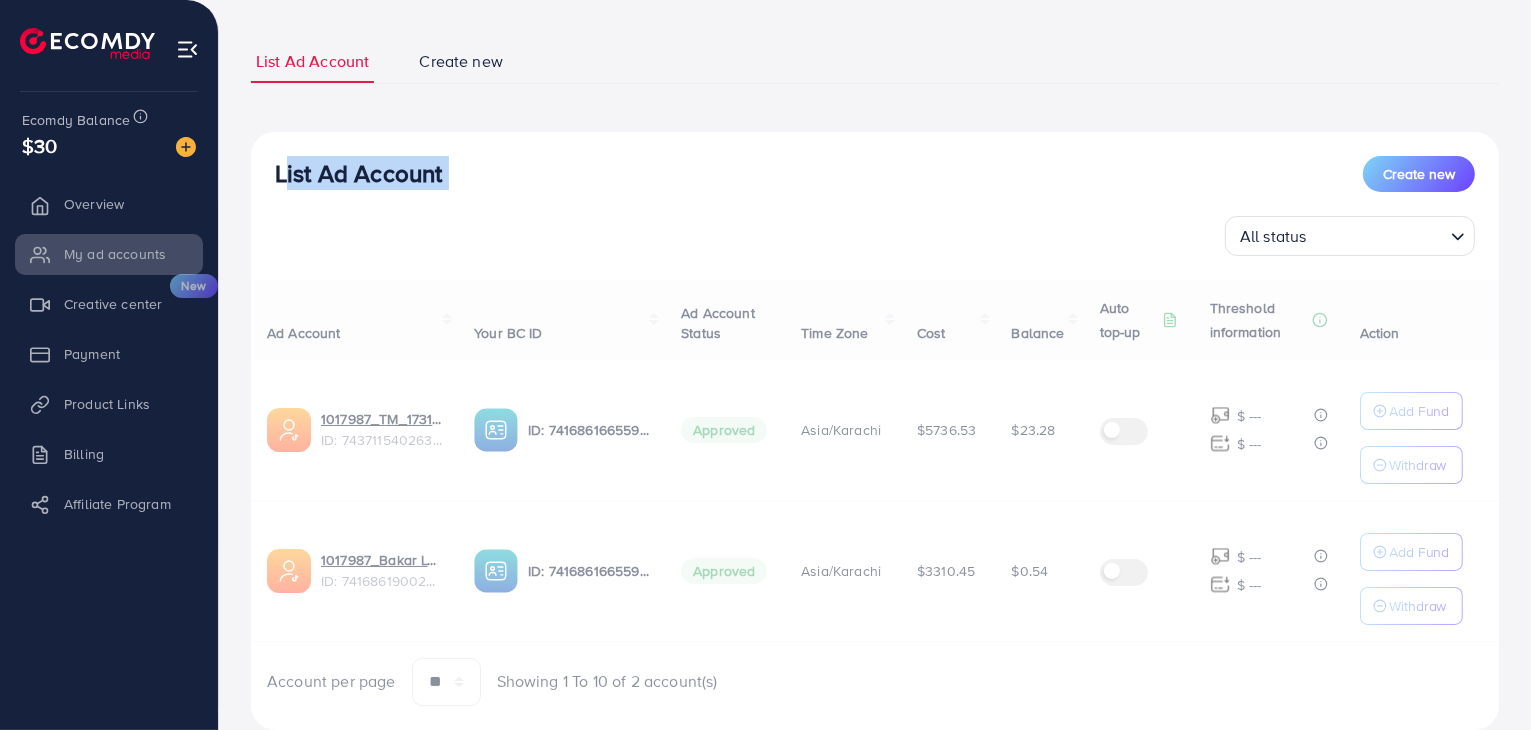 click on "List Ad Account   Create new" at bounding box center (875, 174) 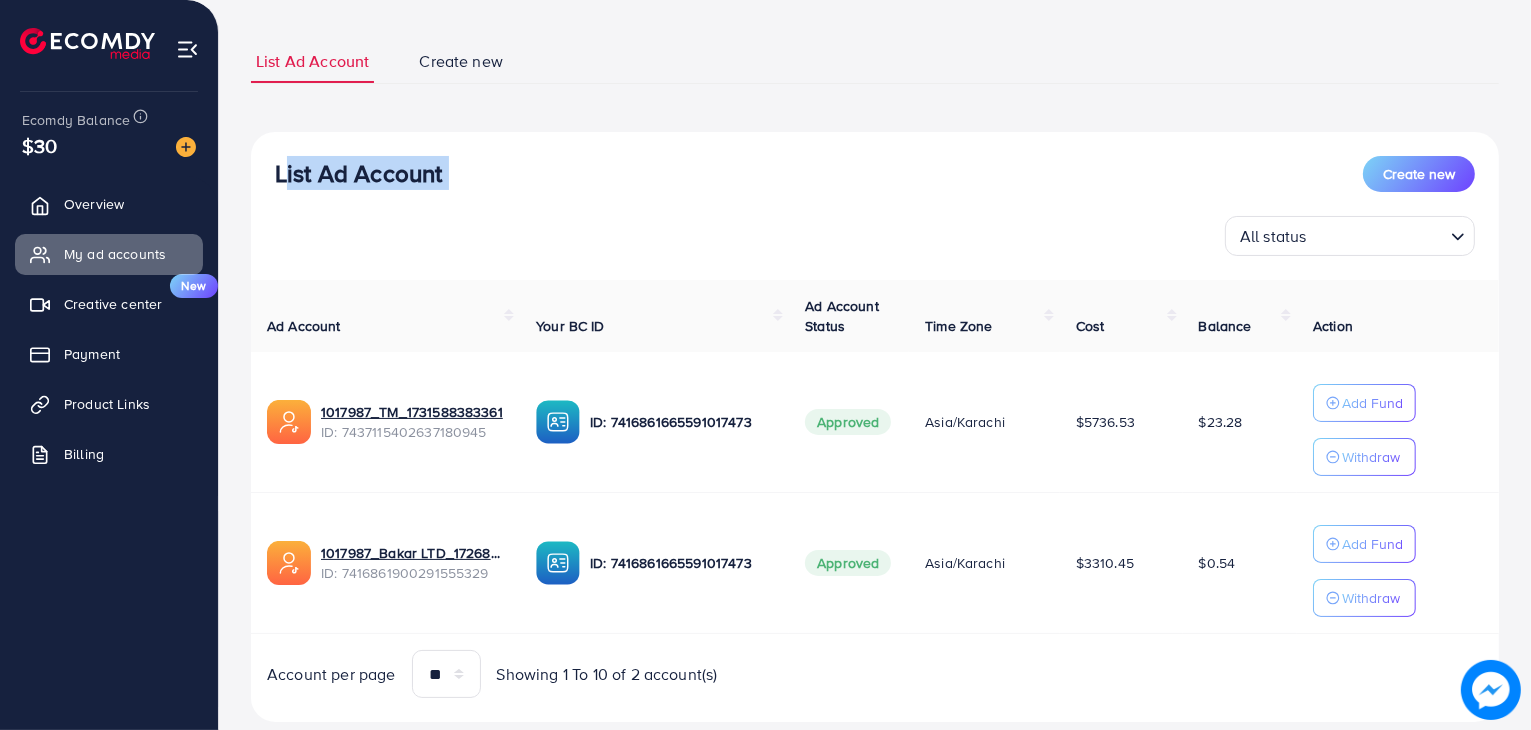 click on "All status
Loading..." at bounding box center (875, 236) 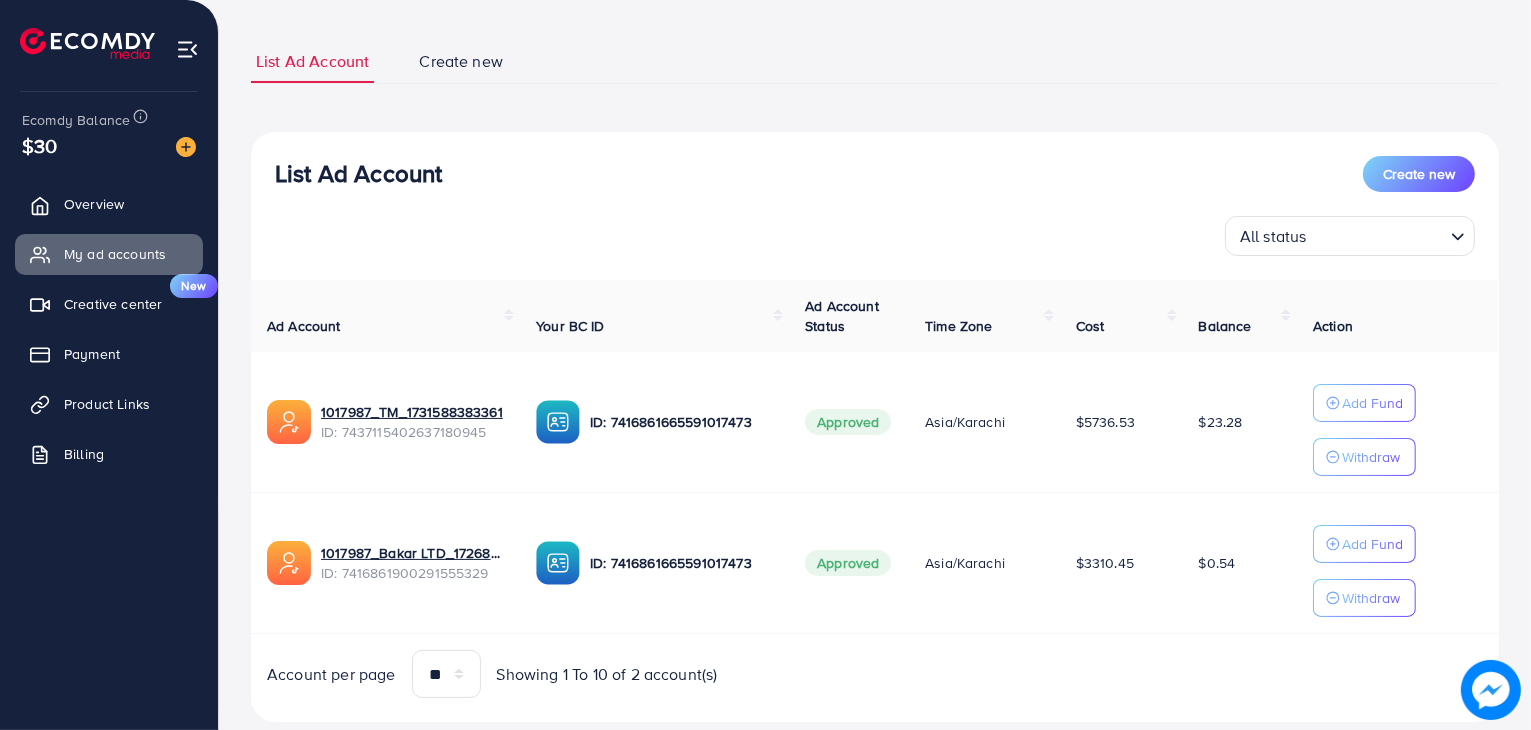 scroll, scrollTop: 154, scrollLeft: 0, axis: vertical 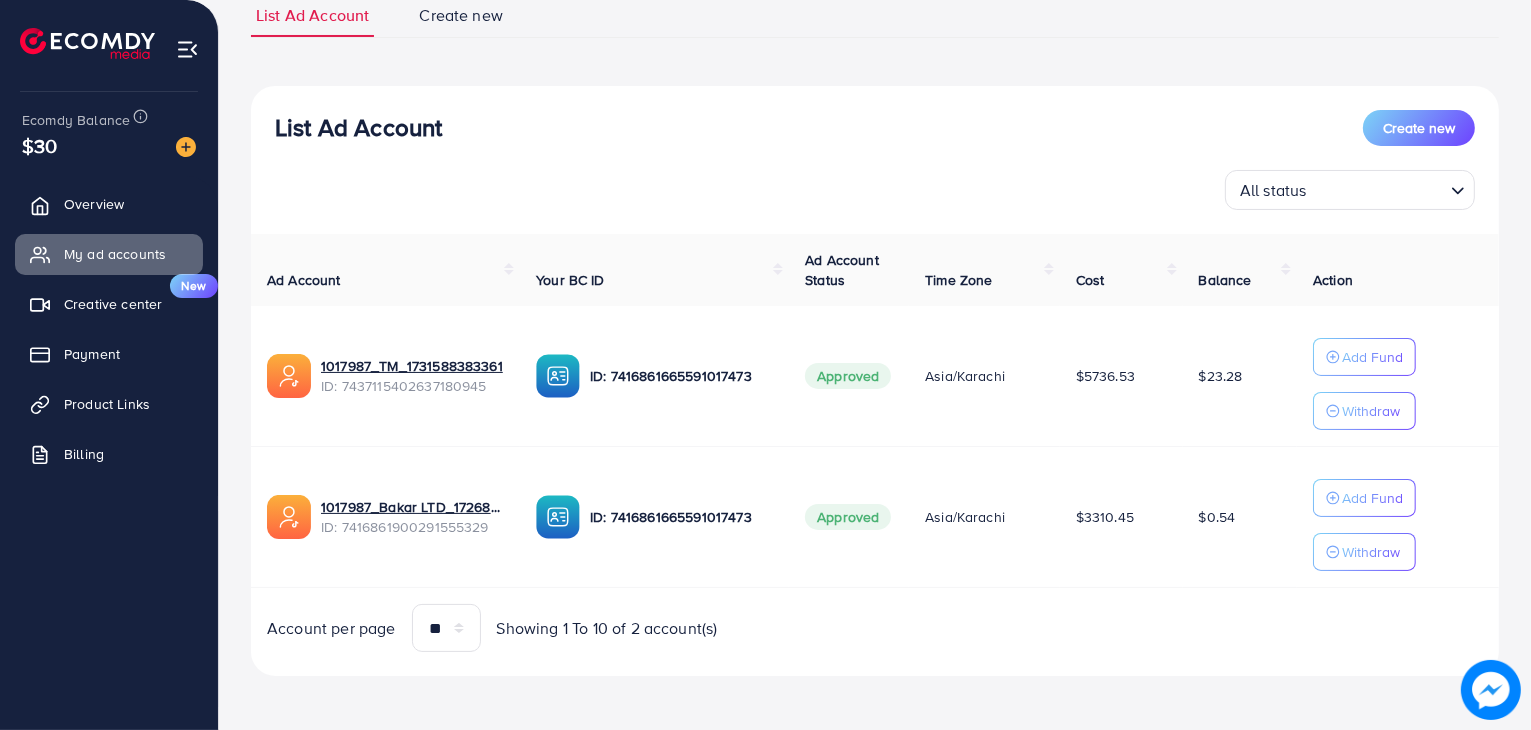 drag, startPoint x: 527, startPoint y: 381, endPoint x: 1165, endPoint y: 510, distance: 650.9109 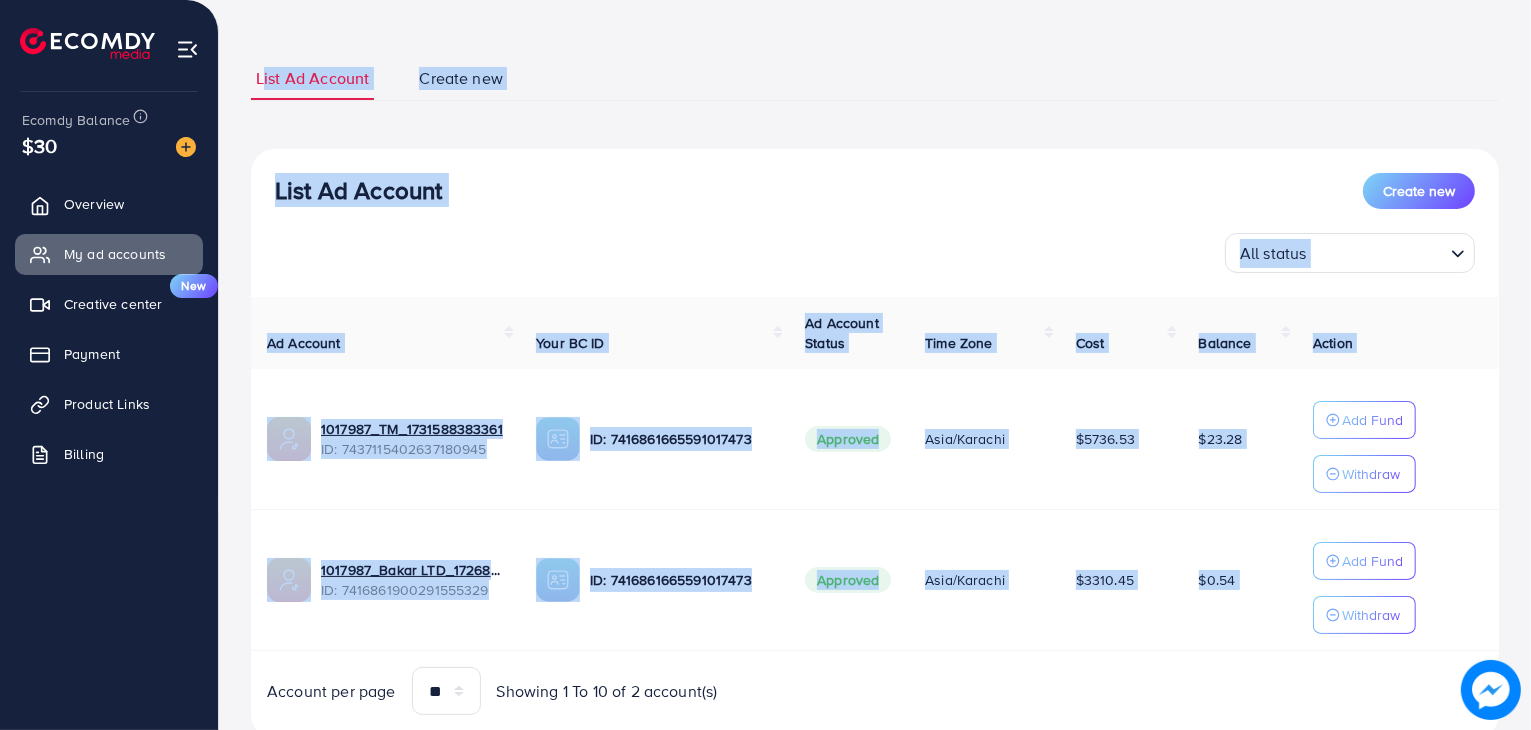 scroll, scrollTop: 0, scrollLeft: 0, axis: both 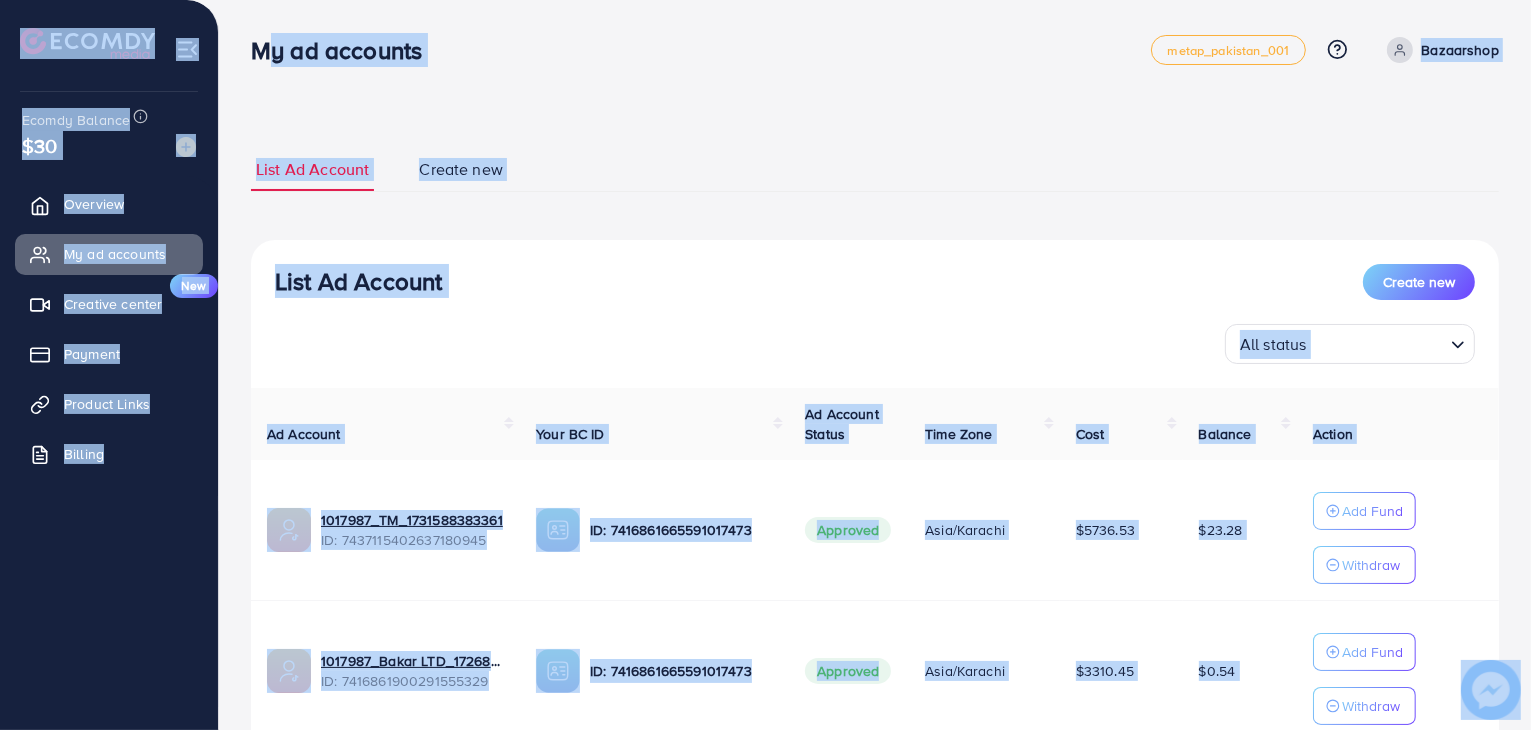 drag, startPoint x: 258, startPoint y: 635, endPoint x: 257, endPoint y: 47, distance: 588.00085 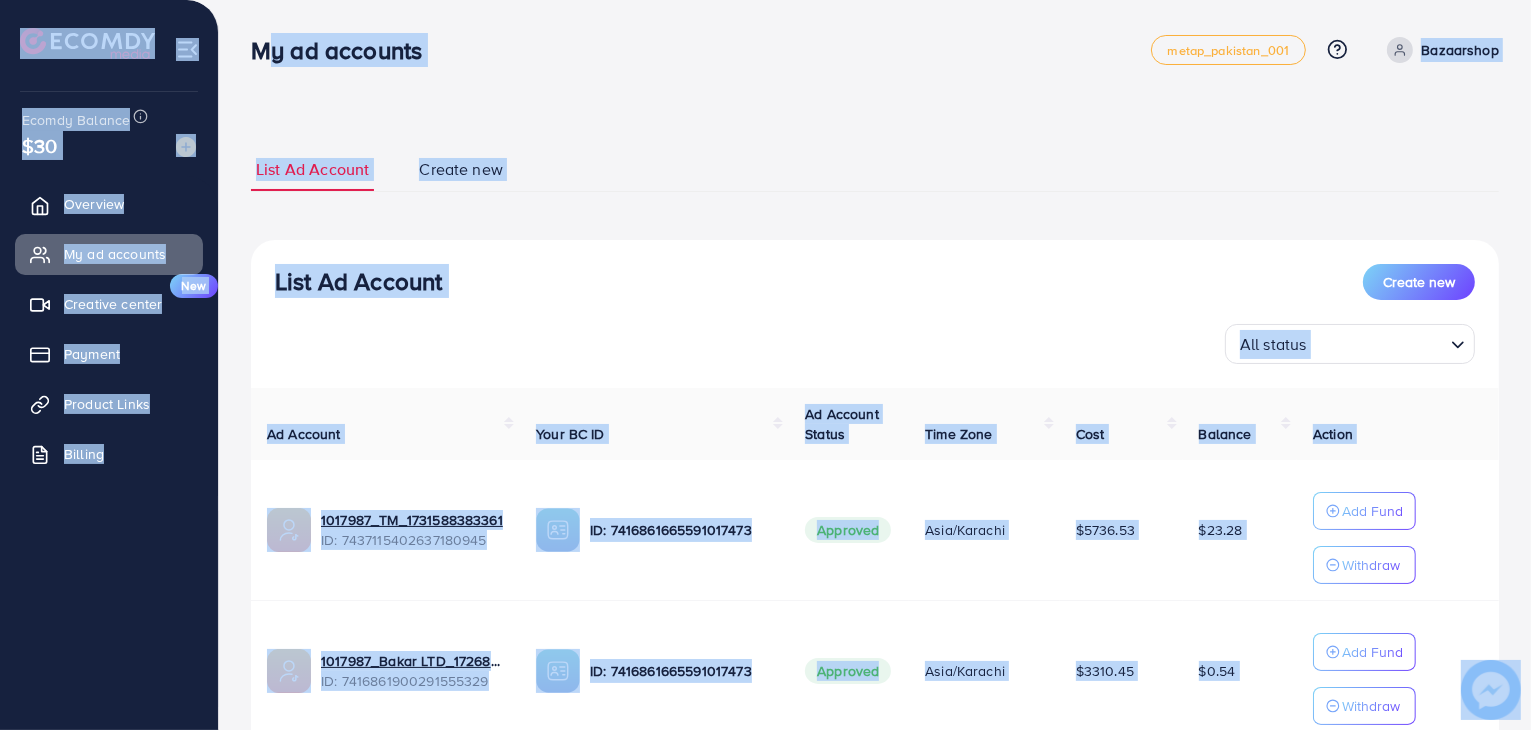 click on "My ad accounts   metap_pakistan_001  Help Center Contact Support Plans and Pricing Term and policy About Us  Bazaarshop  Profile Log out Ecomdy Balance  $30  Overview My ad accounts Creative center  New  Payment Product Links Billing List Ad Account Create new  List Ad Account   Create new
All status
Loading...                   Ad Account Your BC ID Ad Account Status Time Zone Cost Balance Action            1017987_TM_1731588383361  ID: [ID] ID: [ID]  Approved   Asia/Karachi   $5736.53   $23.28   Add Fund   Withdraw       1017987_Bakar LTD_1726872756975  ID: [ID] ID: [ID]  Approved   Asia/Karachi   $3310.45   $0.54   Add Fund   Withdraw           Account per page  ** ** ** ***  Showing 1 To 10 of 2 account(s)   Step 1: TikTok For Business Account   Connect to TikTok for Business to access all of your business account in one place   user2191842259056   User ID: [ID]   BAKAR 089   + Create New  ***" at bounding box center (765, 443) 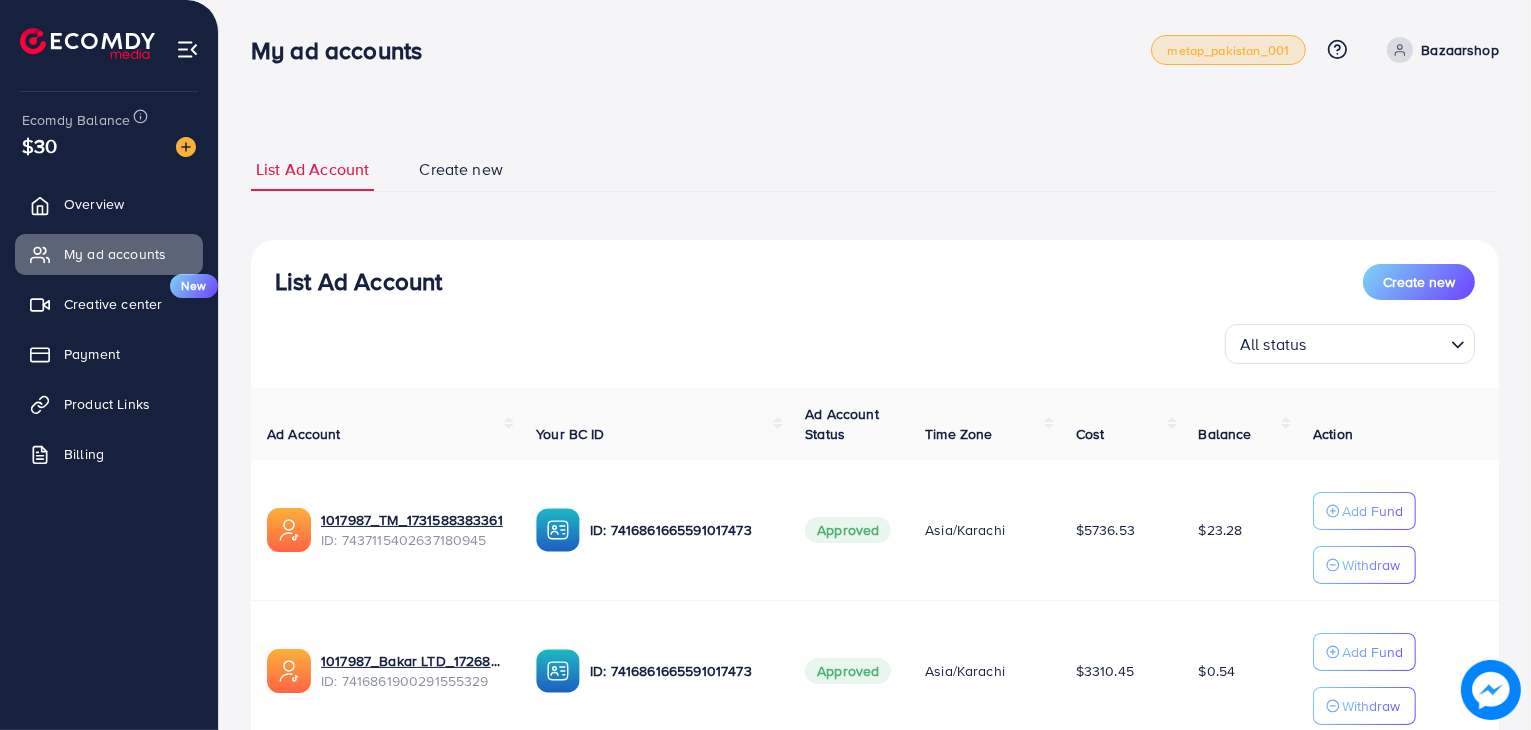 click on "metap_pakistan_001" at bounding box center (1229, 50) 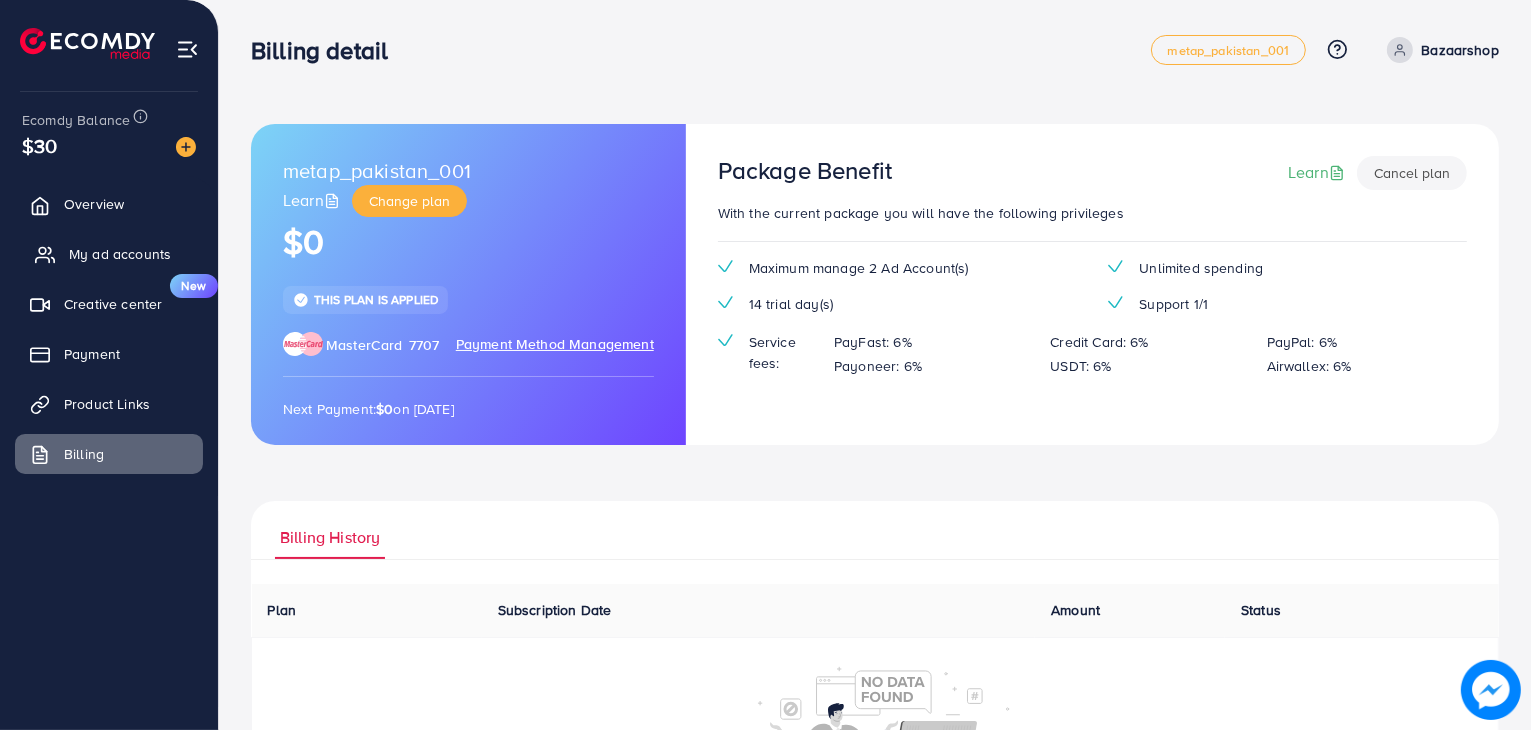 click on "My ad accounts" at bounding box center (109, 254) 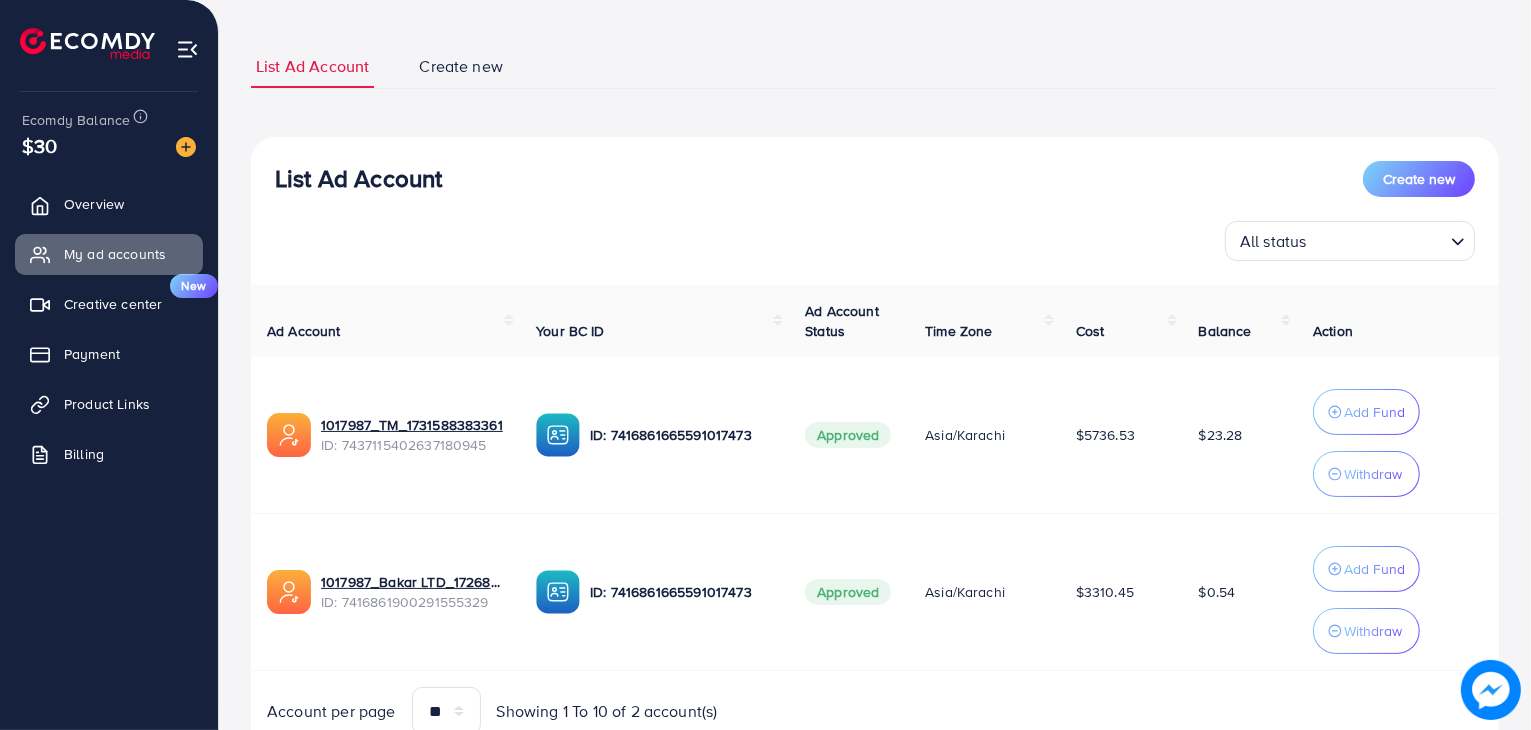 scroll, scrollTop: 68, scrollLeft: 0, axis: vertical 